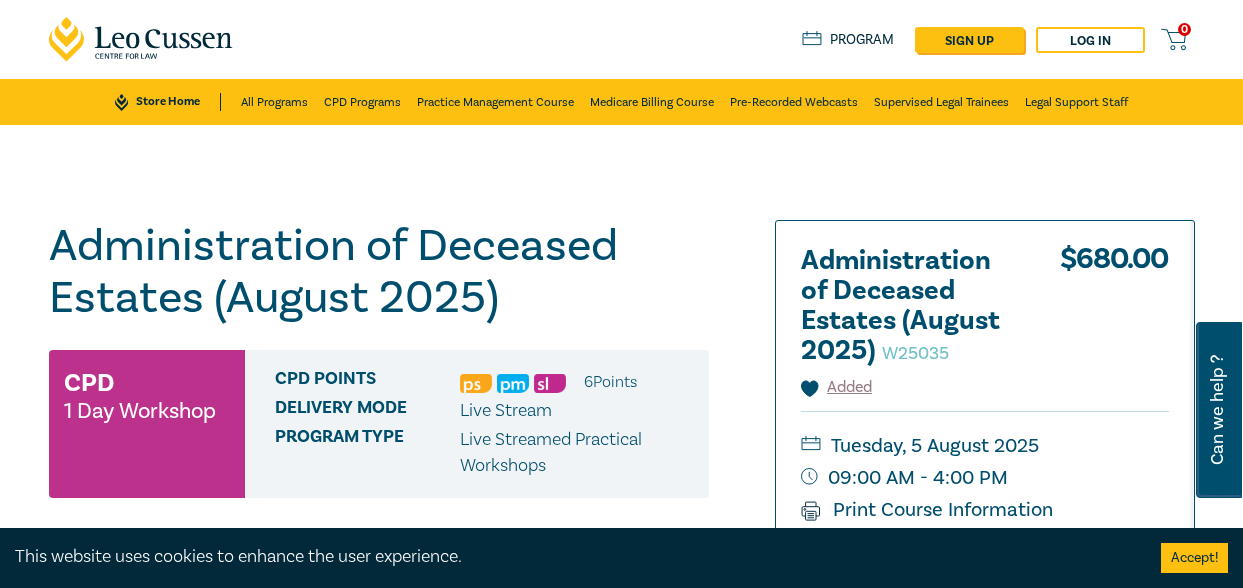 scroll, scrollTop: 0, scrollLeft: 0, axis: both 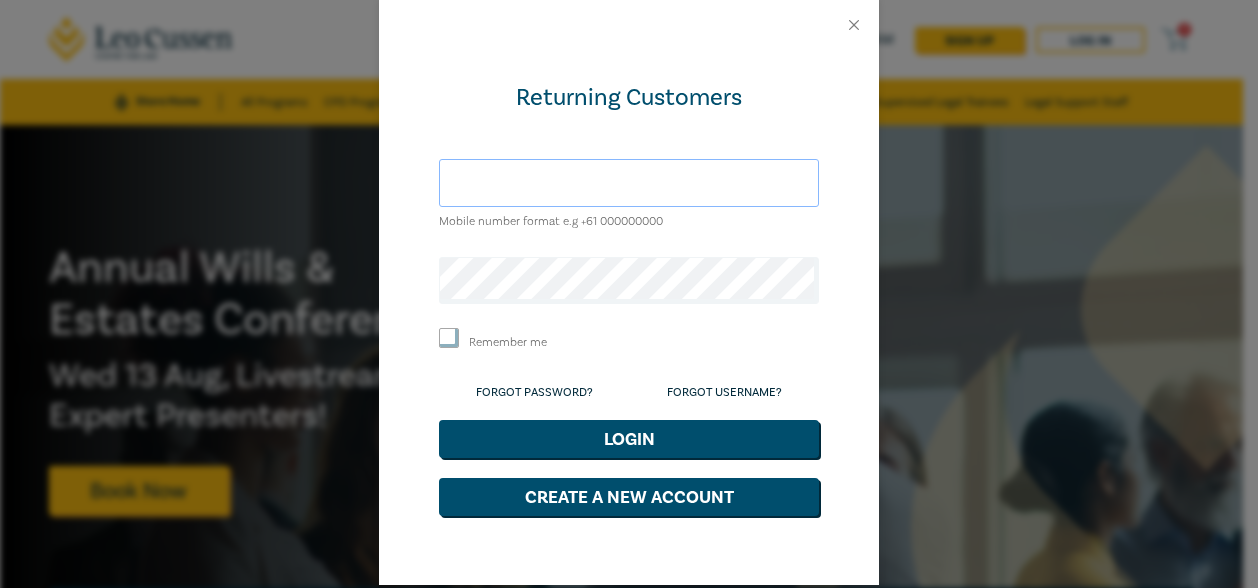 click at bounding box center [629, 183] 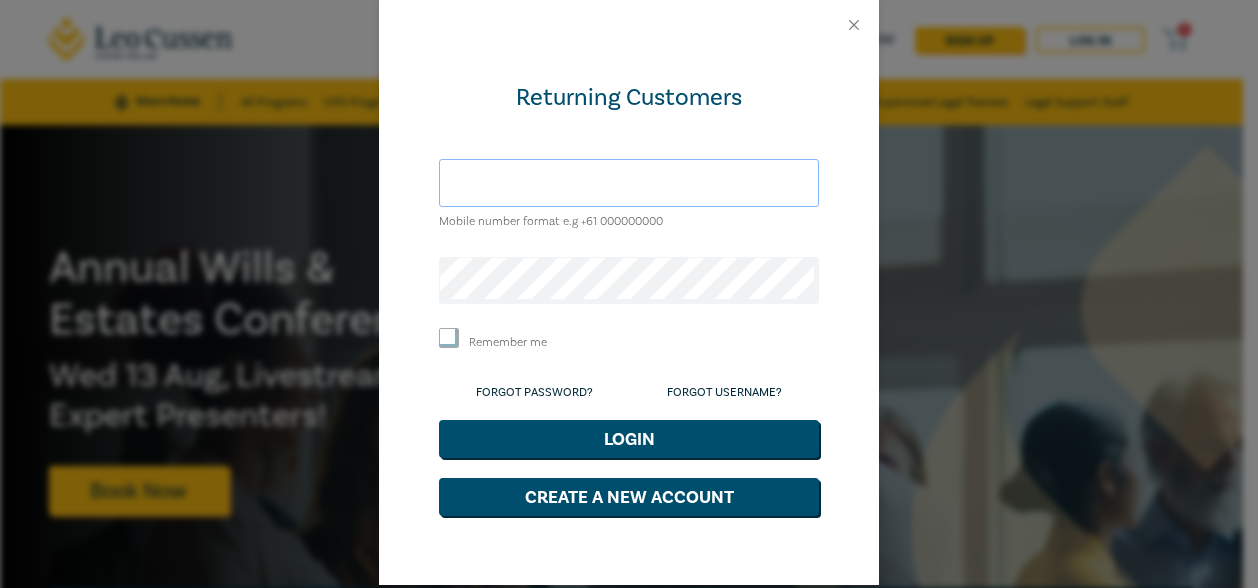 type on "[EMAIL]" 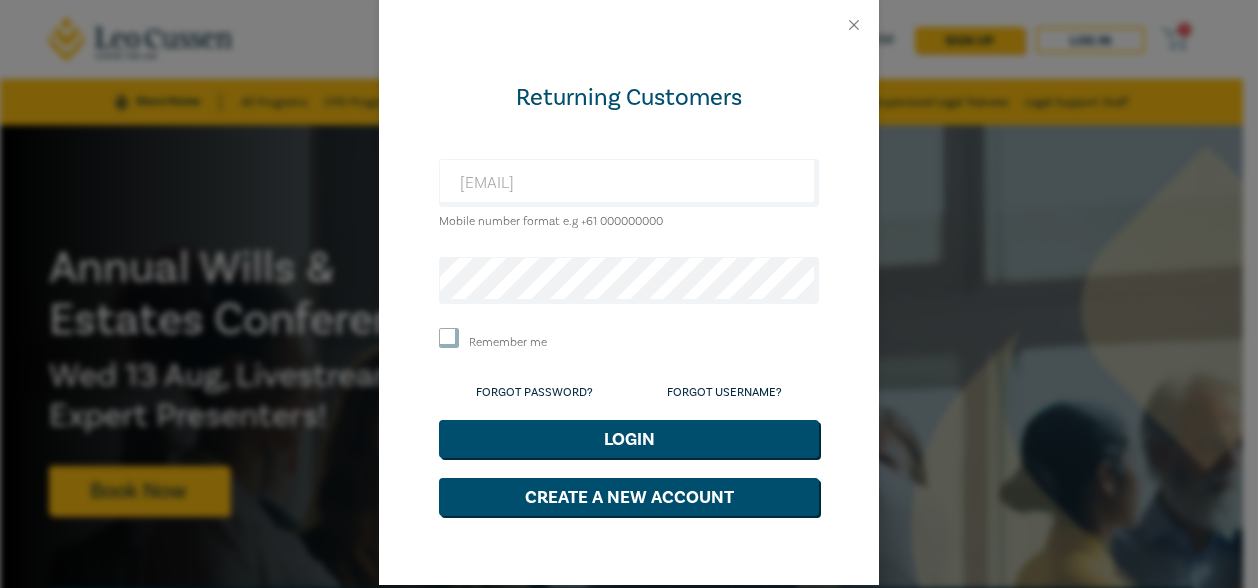 click on "Returning Customers peterp@daassociates.com.au Mobile number format e.g +61 000000000 Remember me Forgot Password? Forgot Username? Login Create a New Account" at bounding box center [629, 294] 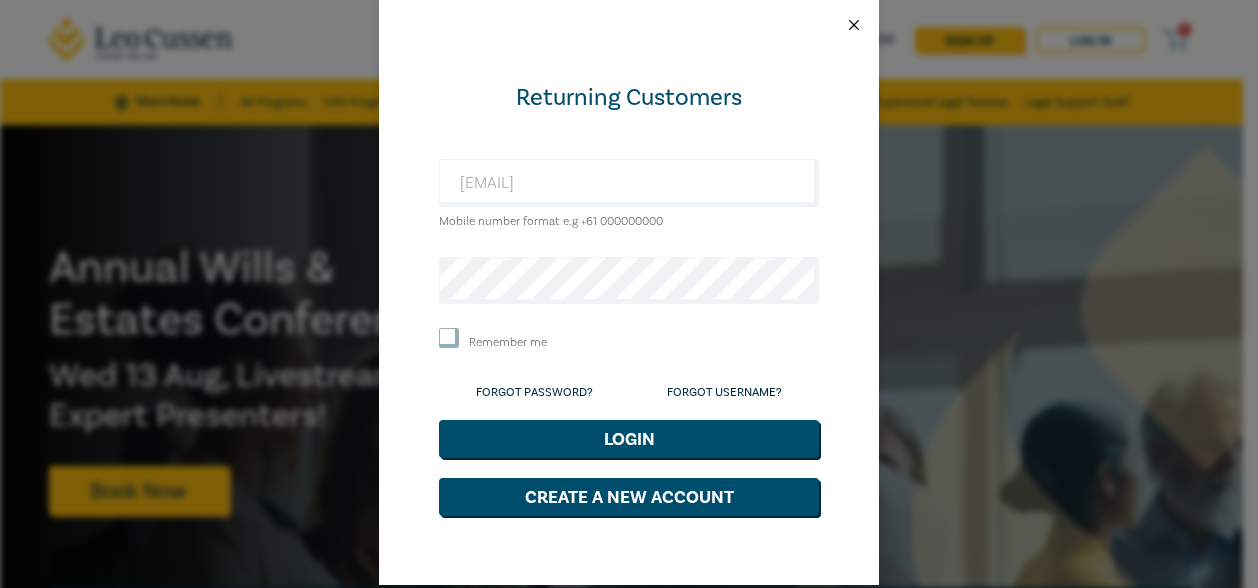 click at bounding box center (854, 25) 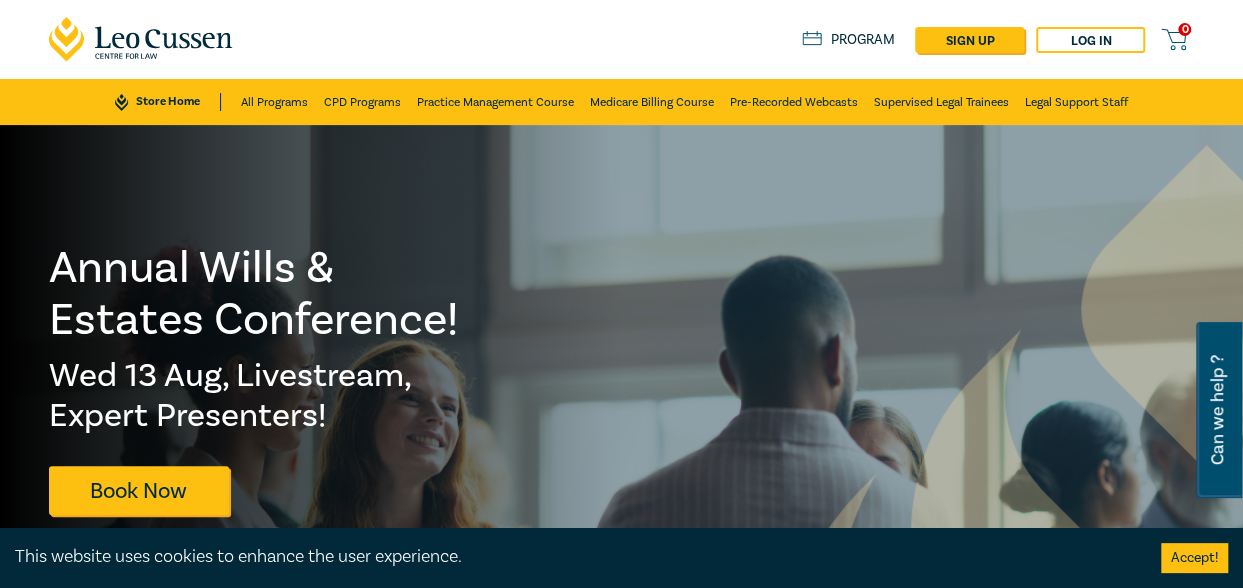 click on "Program" at bounding box center [848, 40] 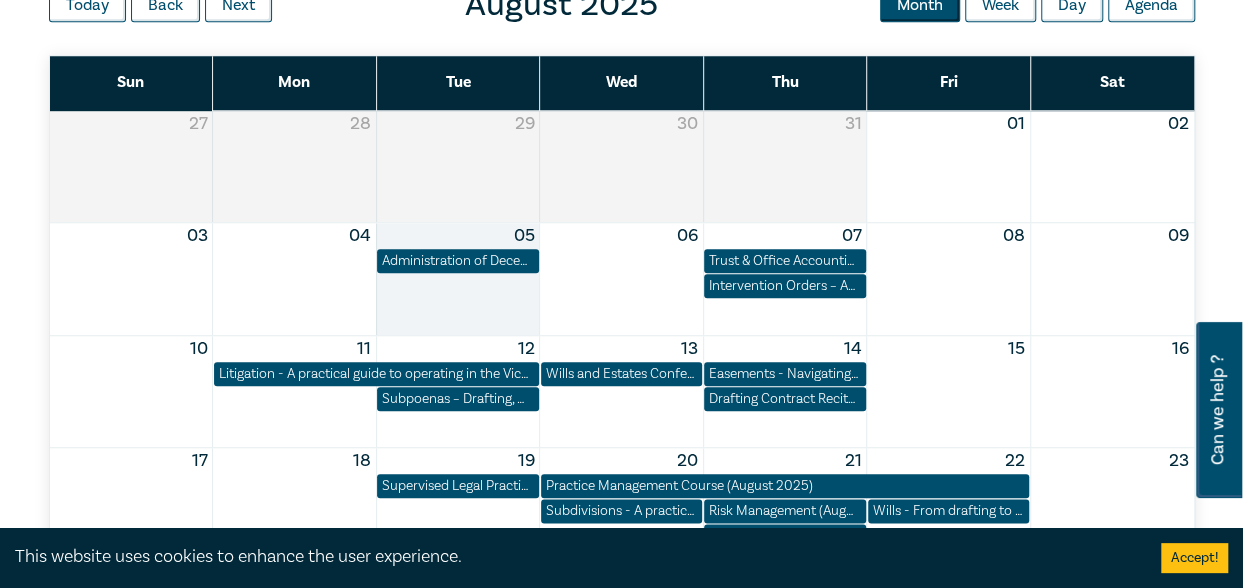 scroll, scrollTop: 900, scrollLeft: 0, axis: vertical 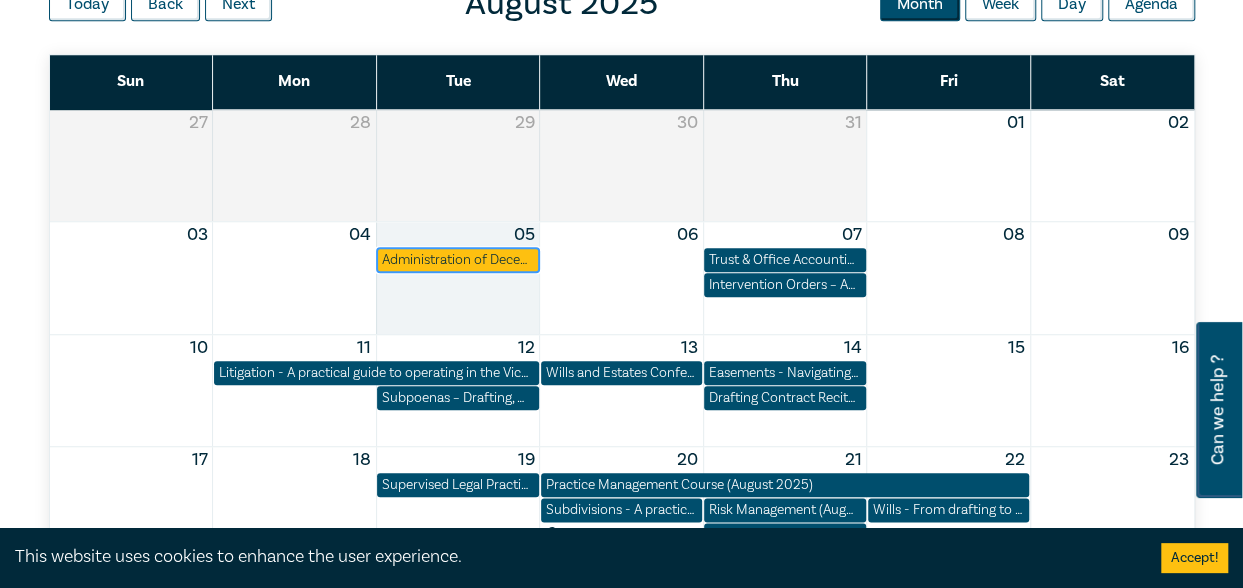click on "Administration of Deceased Estates (August 2025)" at bounding box center [457, 260] 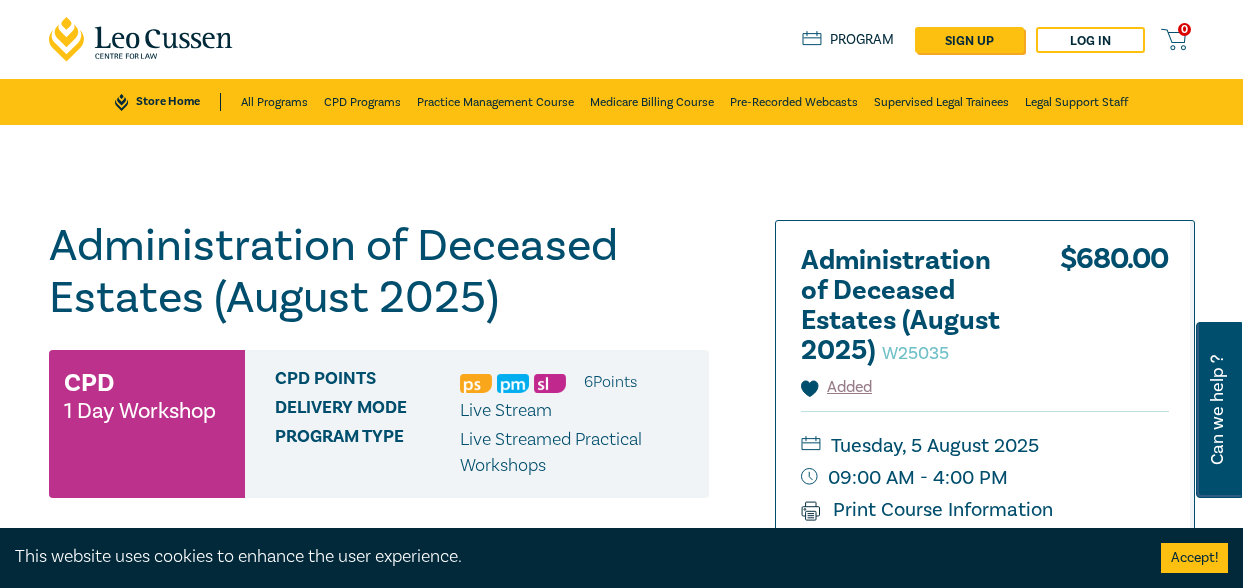 scroll, scrollTop: 0, scrollLeft: 0, axis: both 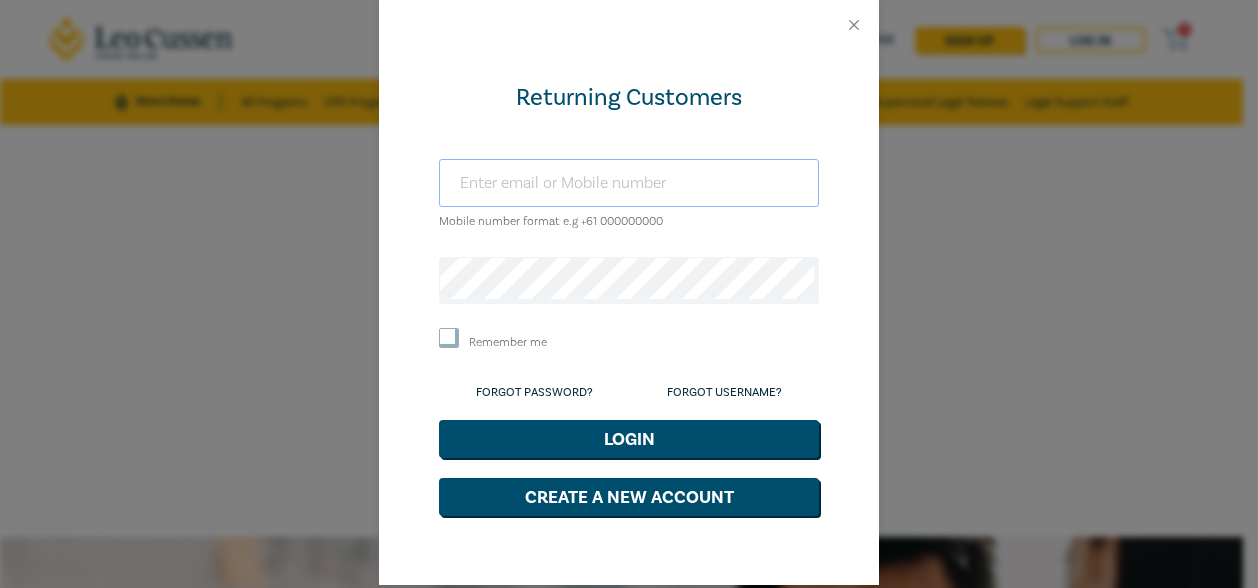 drag, startPoint x: 0, startPoint y: 0, endPoint x: 558, endPoint y: 174, distance: 584.49976 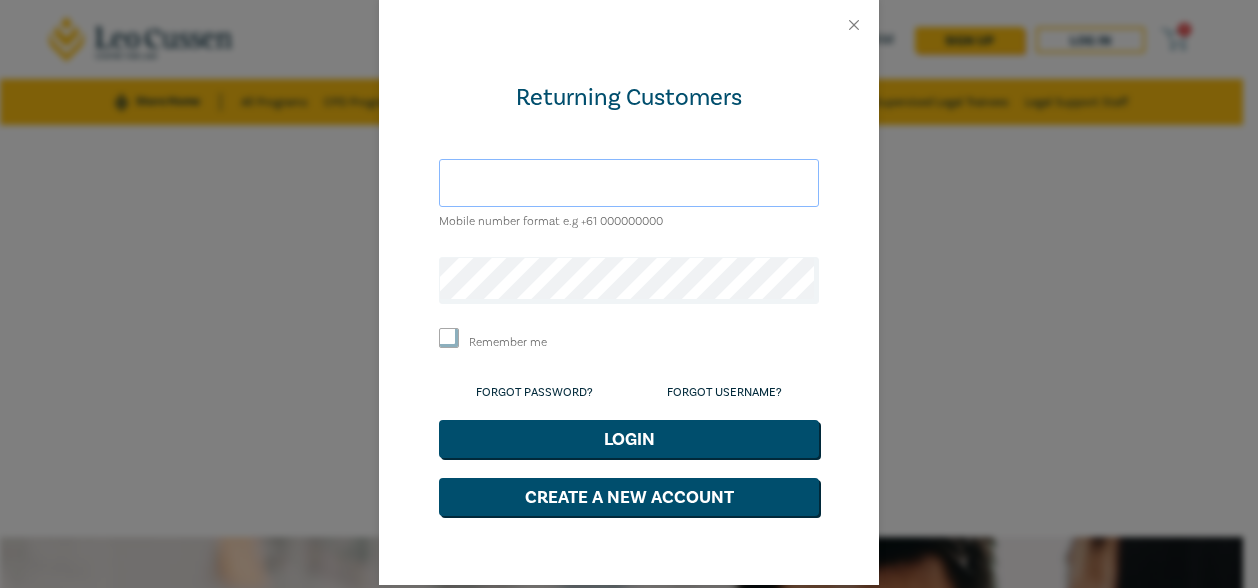 click at bounding box center [629, 183] 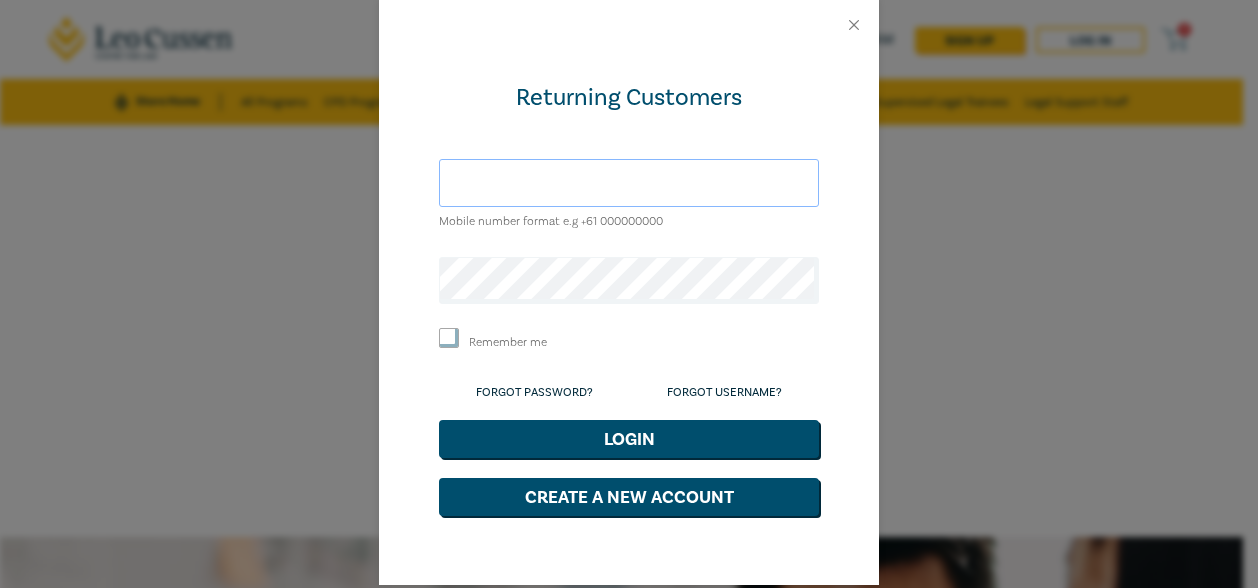 type on "[EMAIL]" 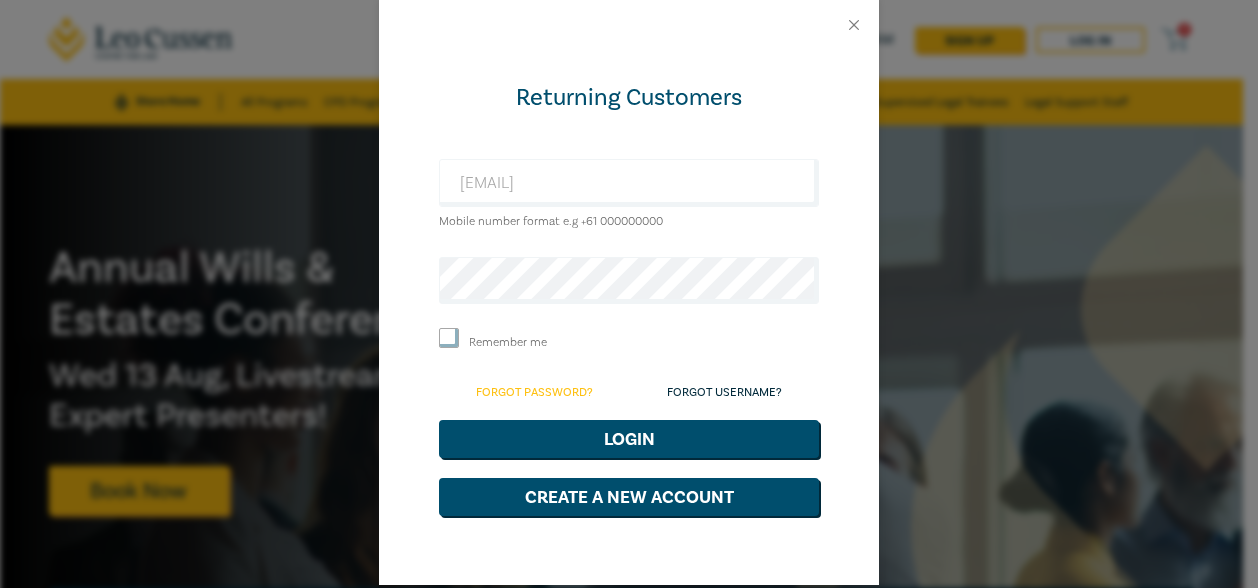click on "Forgot Password?" at bounding box center (534, 392) 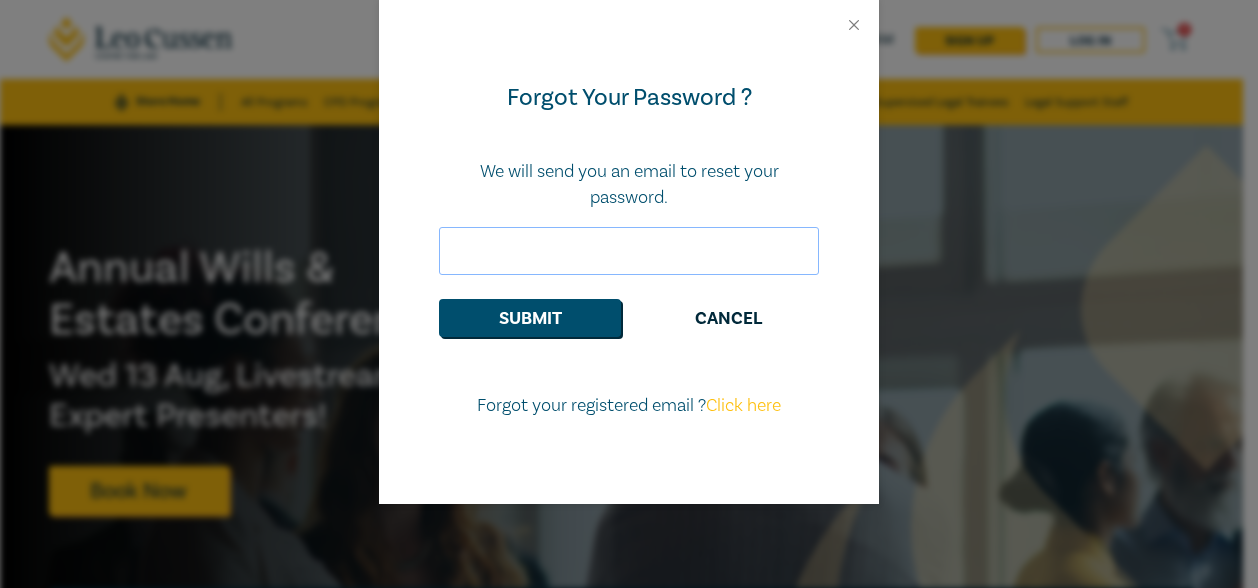 click at bounding box center [629, 251] 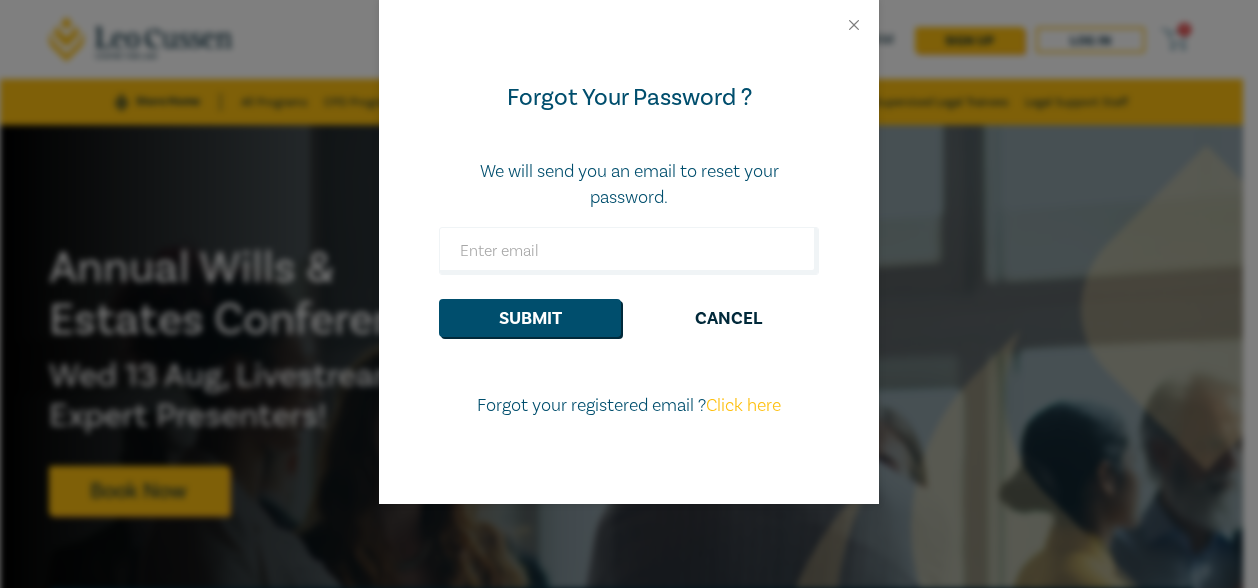 click on "We will send you an email to reset your password." at bounding box center [629, 185] 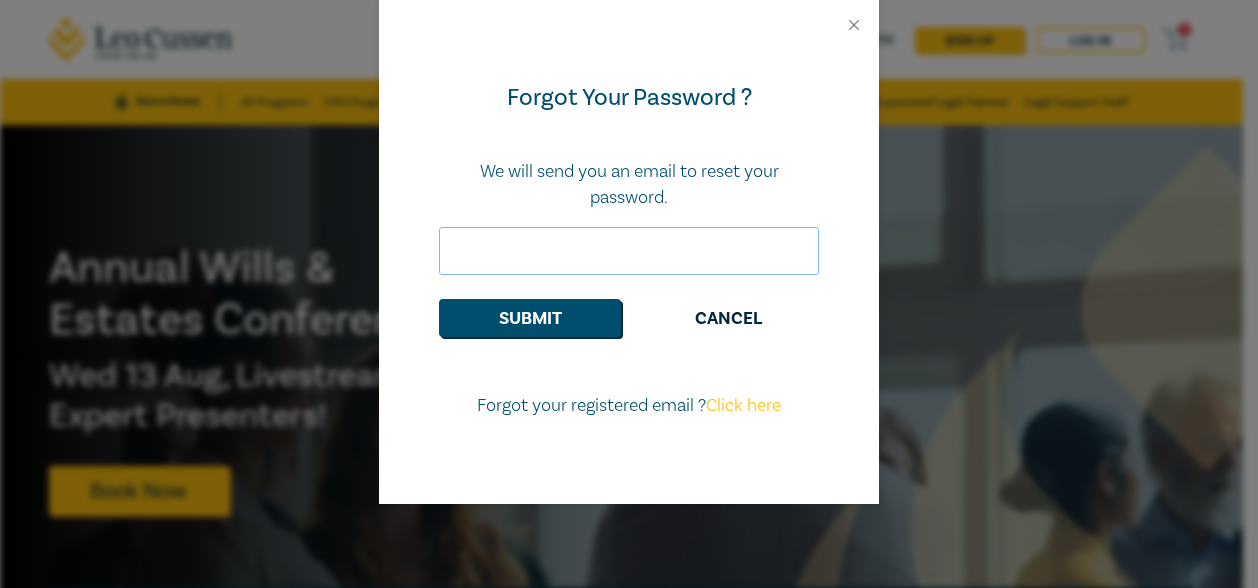 click at bounding box center [629, 251] 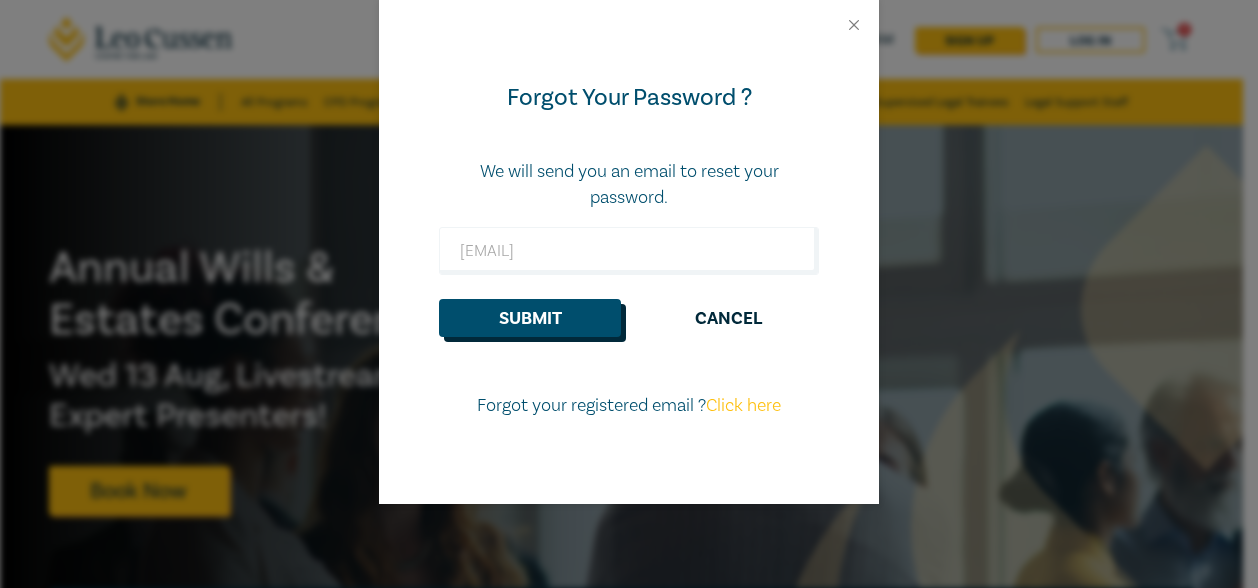 click on "Submit" at bounding box center (530, 318) 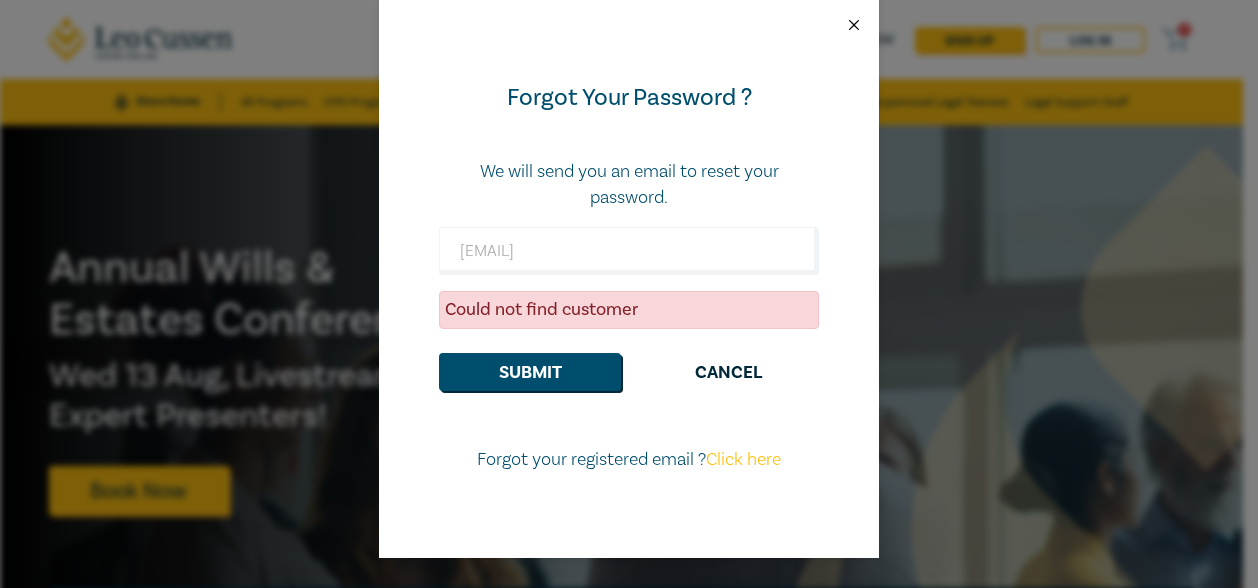 click at bounding box center (854, 25) 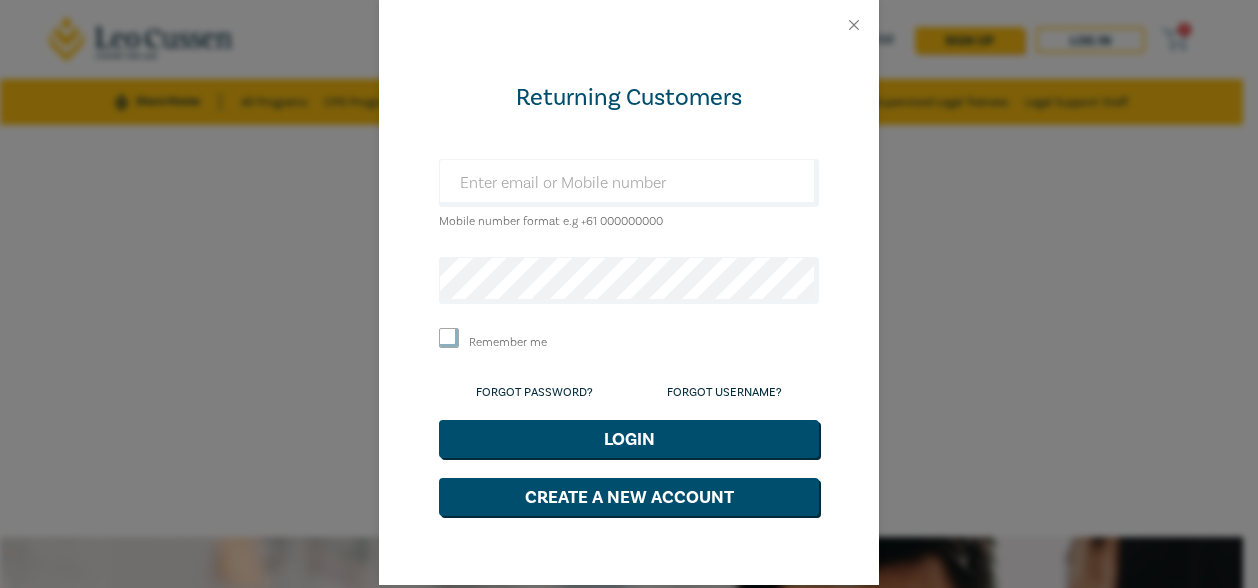 scroll, scrollTop: 0, scrollLeft: 0, axis: both 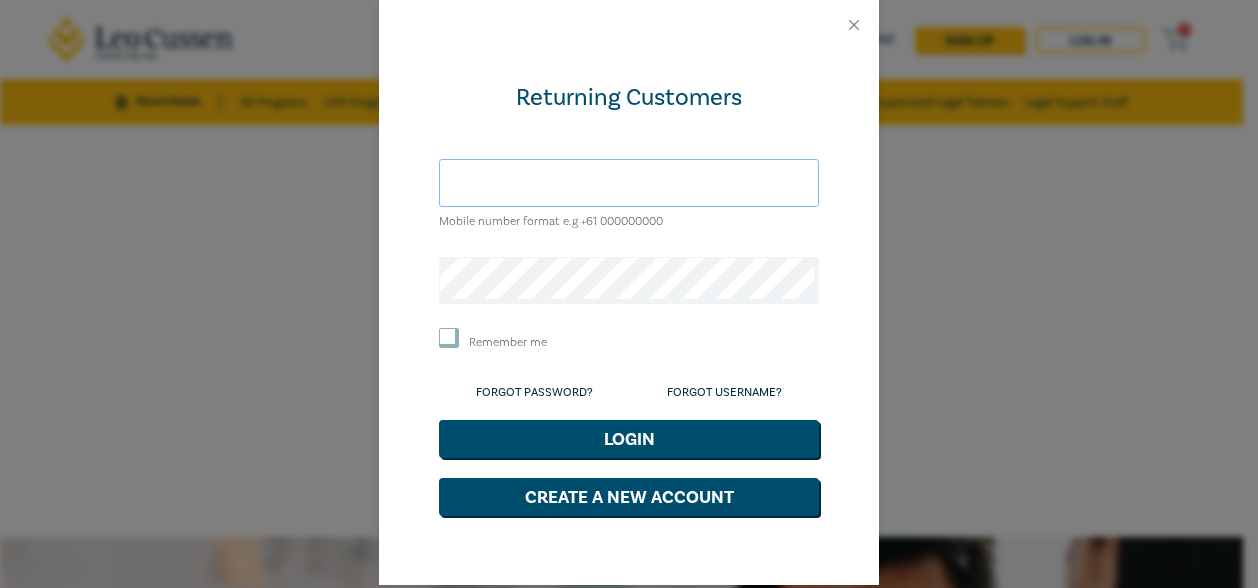 click at bounding box center [629, 183] 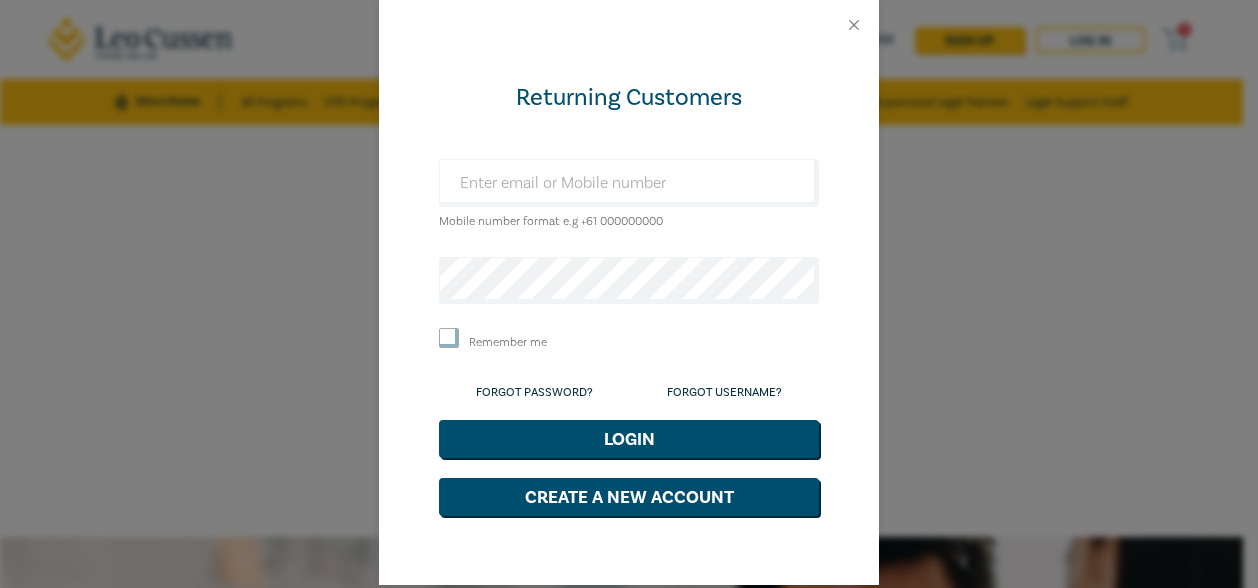 click on "Returning Customers Mobile number format e.g +61 000000000 Remember me Forgot Password? Forgot Username? Login Create a New Account" at bounding box center [629, 317] 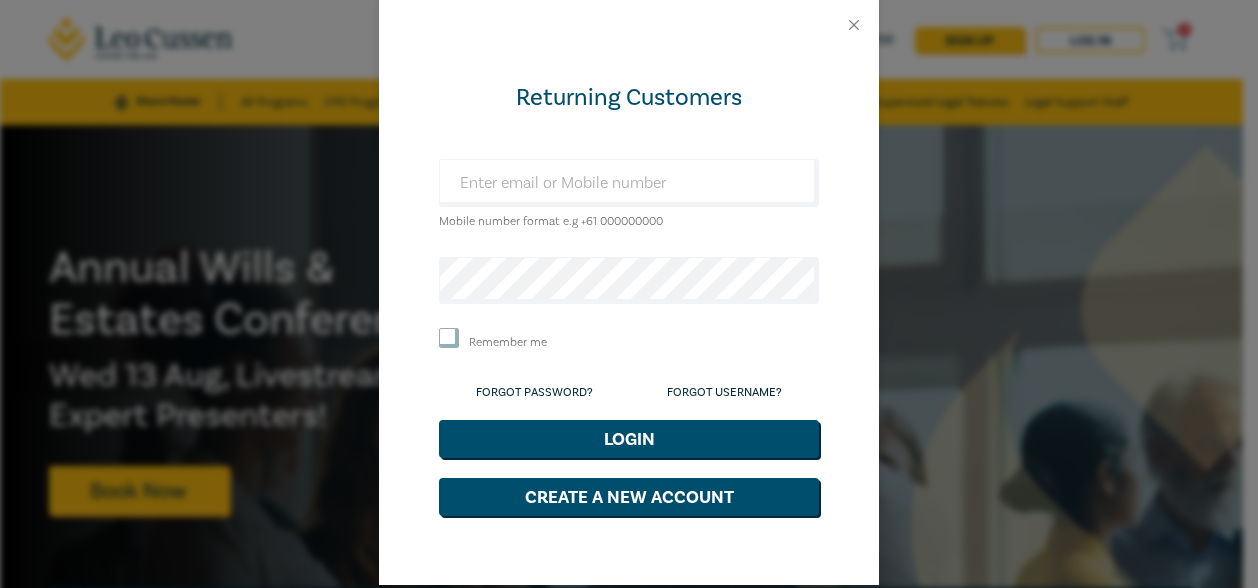 click on "Returning Customers Mobile number format e.g +61 000000000 Remember me Forgot Password? Forgot Username? Login Create a New Account" at bounding box center [629, 299] 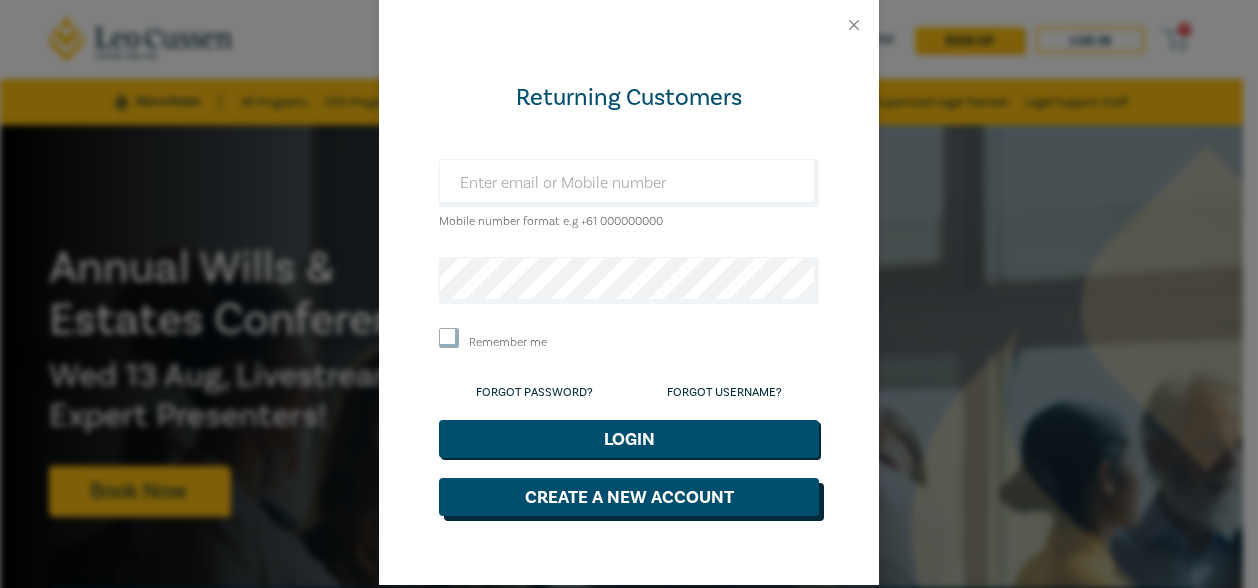click on "Create a New Account" at bounding box center [629, 497] 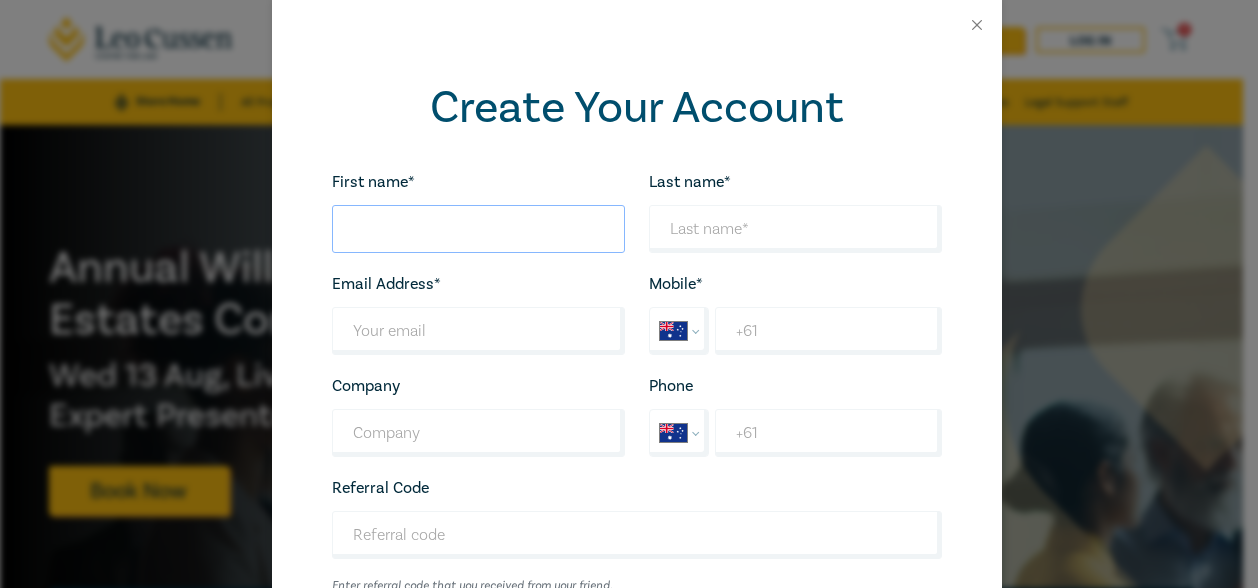 click on "First name*" at bounding box center [478, 229] 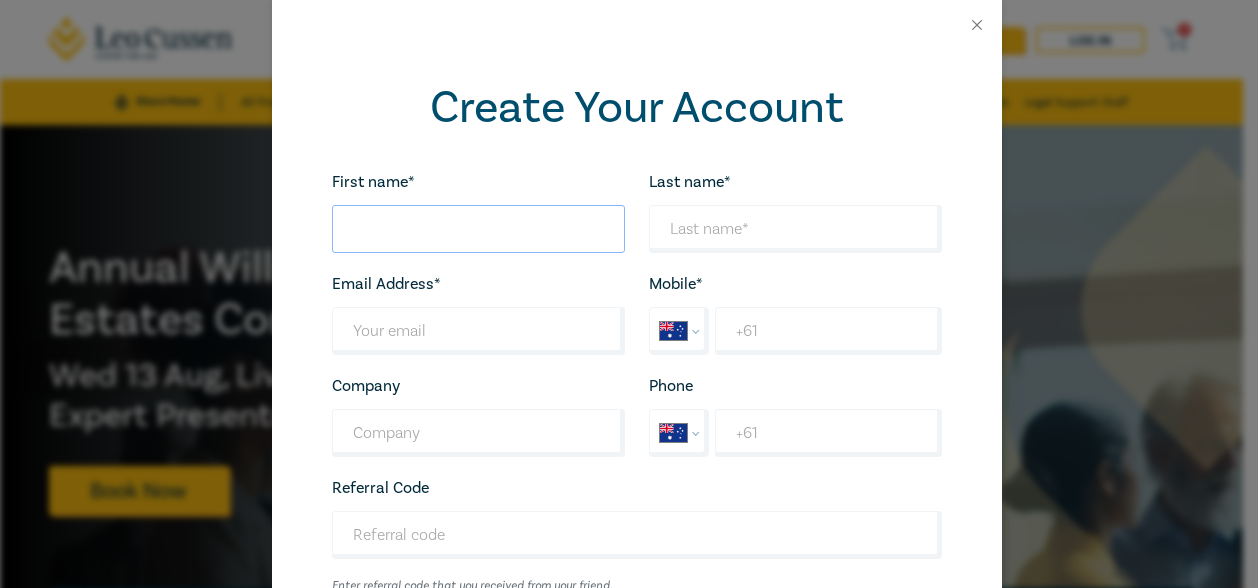type on "Peter" 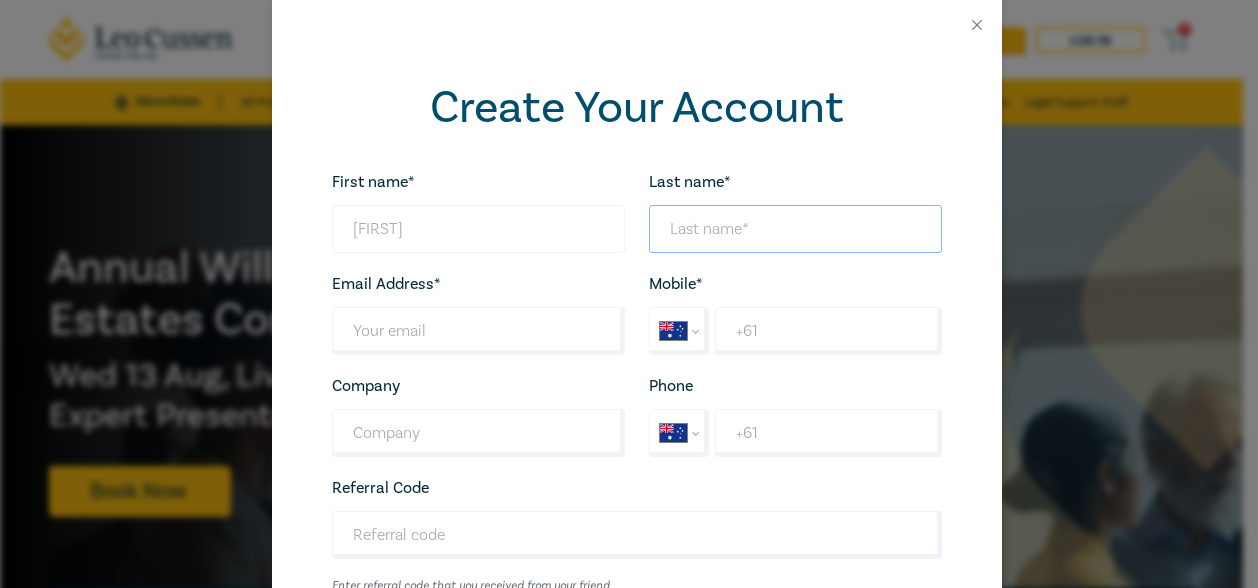 type on "peterp@daassociates.com.au" 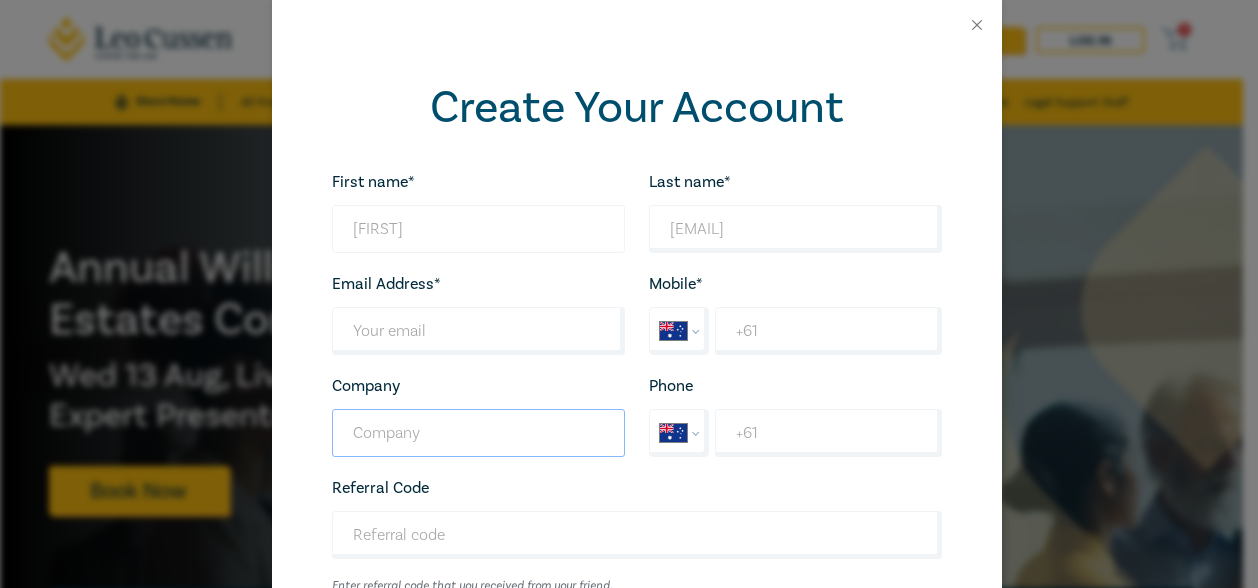 type on "Daniel Allison & Associates" 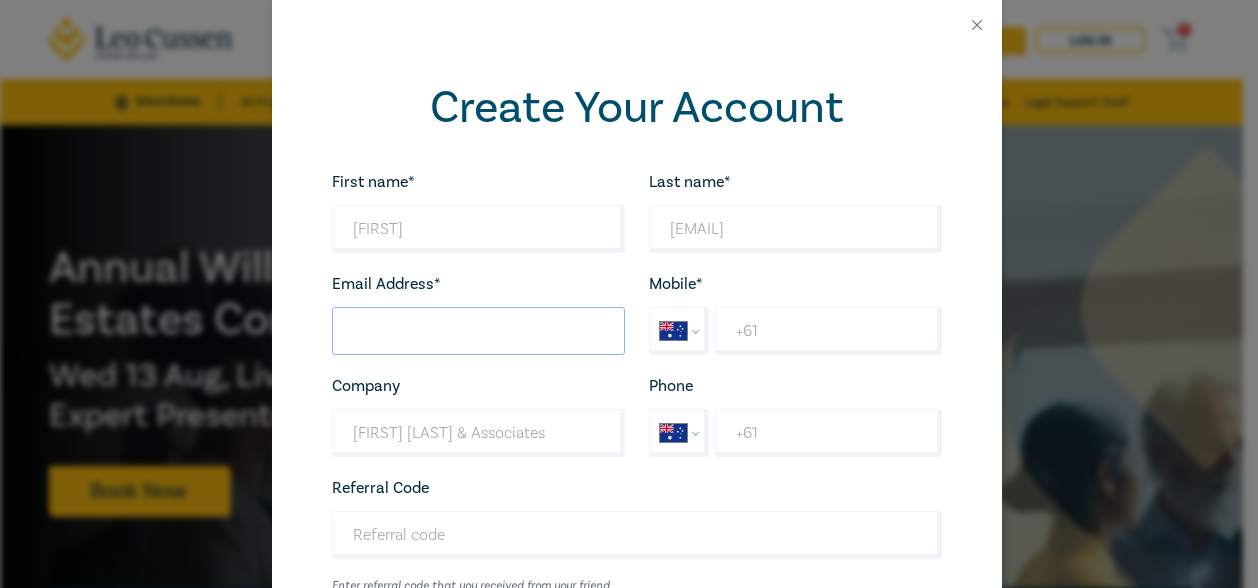 click on "Last name*" at bounding box center (478, 331) 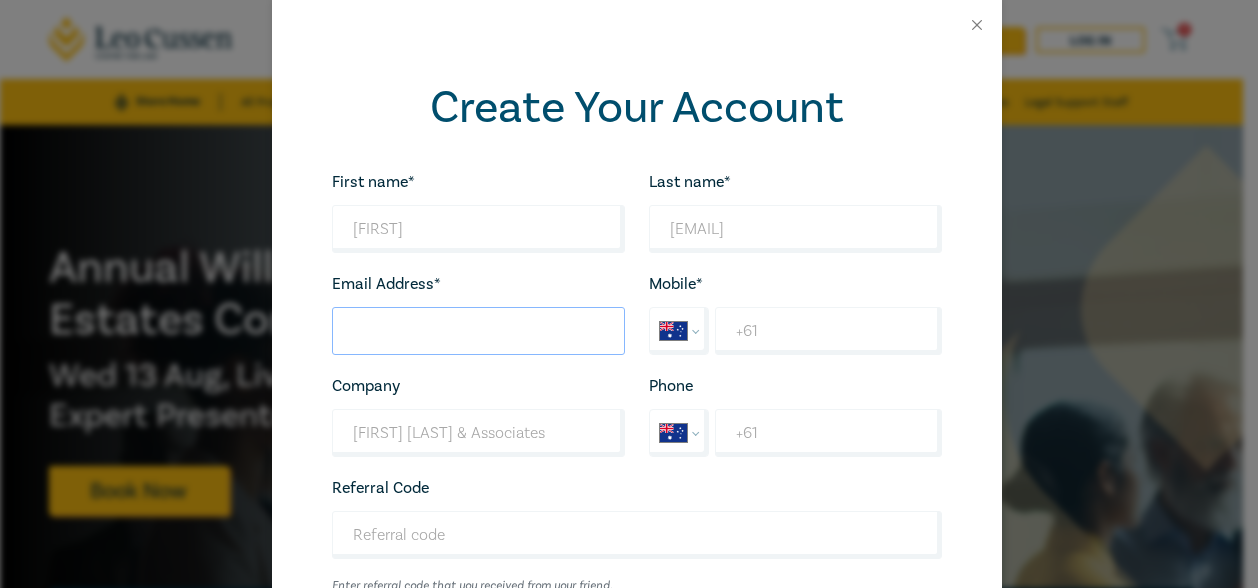 type on "[USERNAME]@[EXAMPLE.COM]" 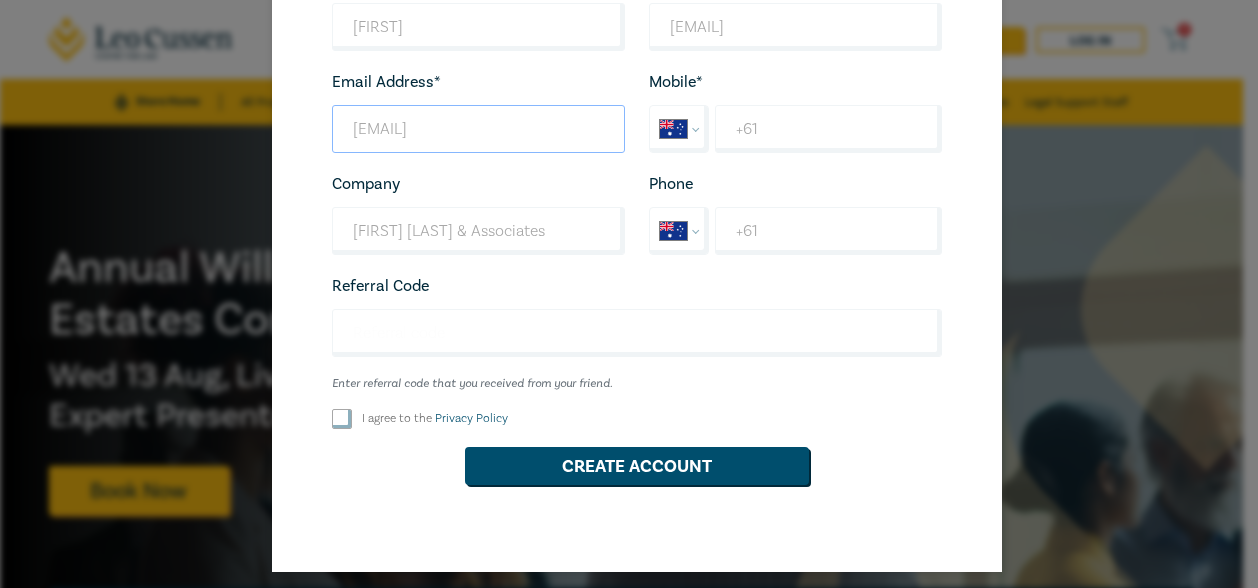 scroll, scrollTop: 211, scrollLeft: 0, axis: vertical 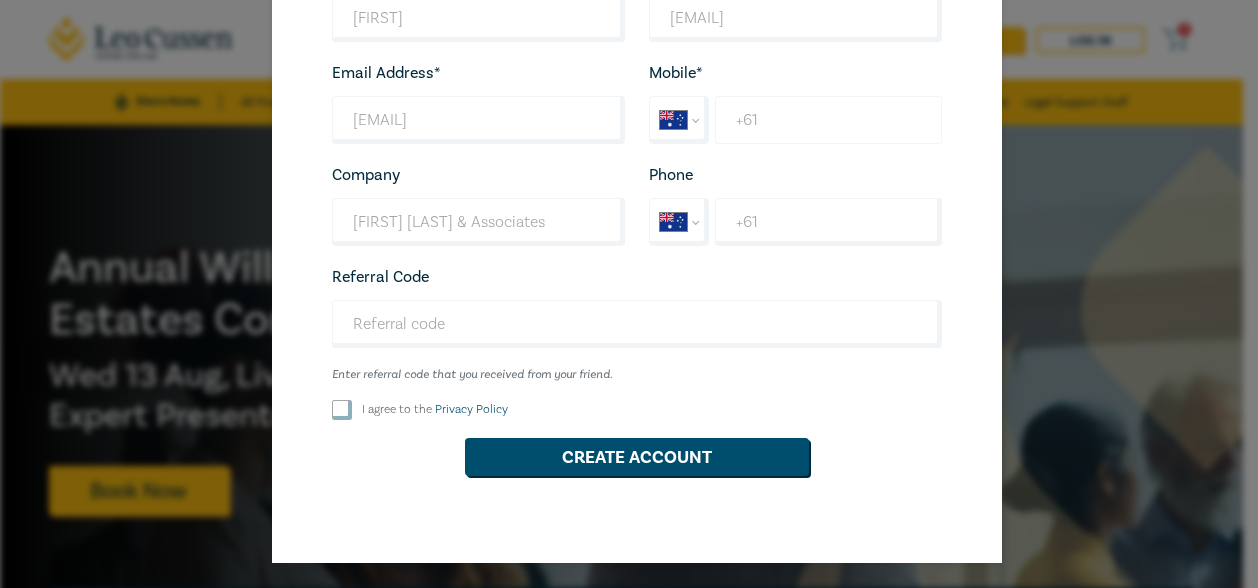 click on "+61" at bounding box center (828, 120) 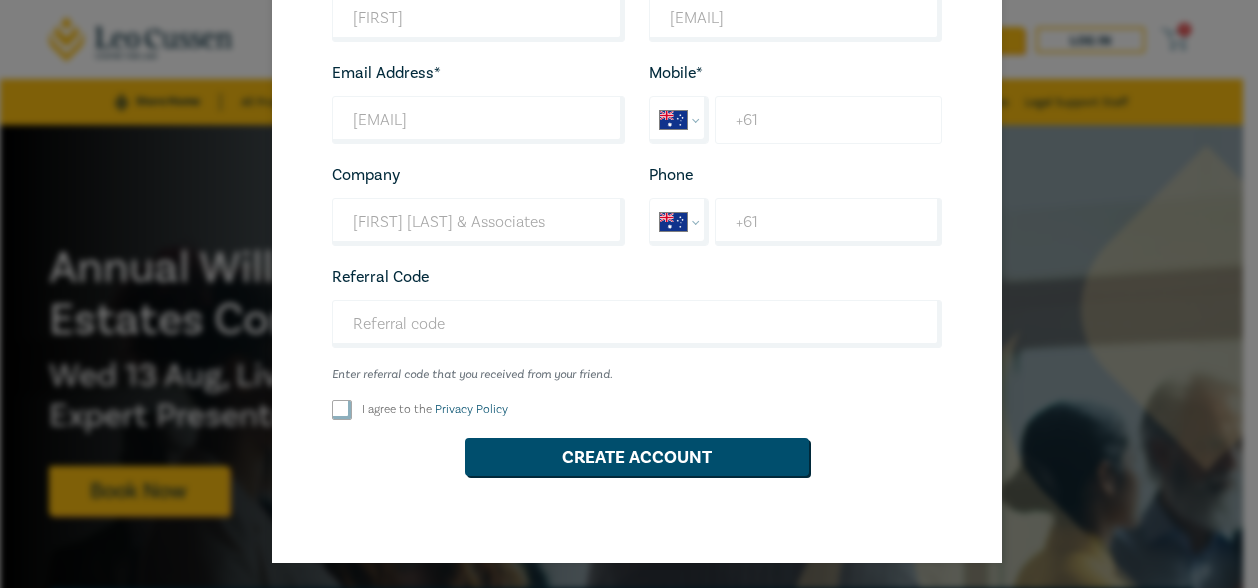 type on "+61 410 981 406" 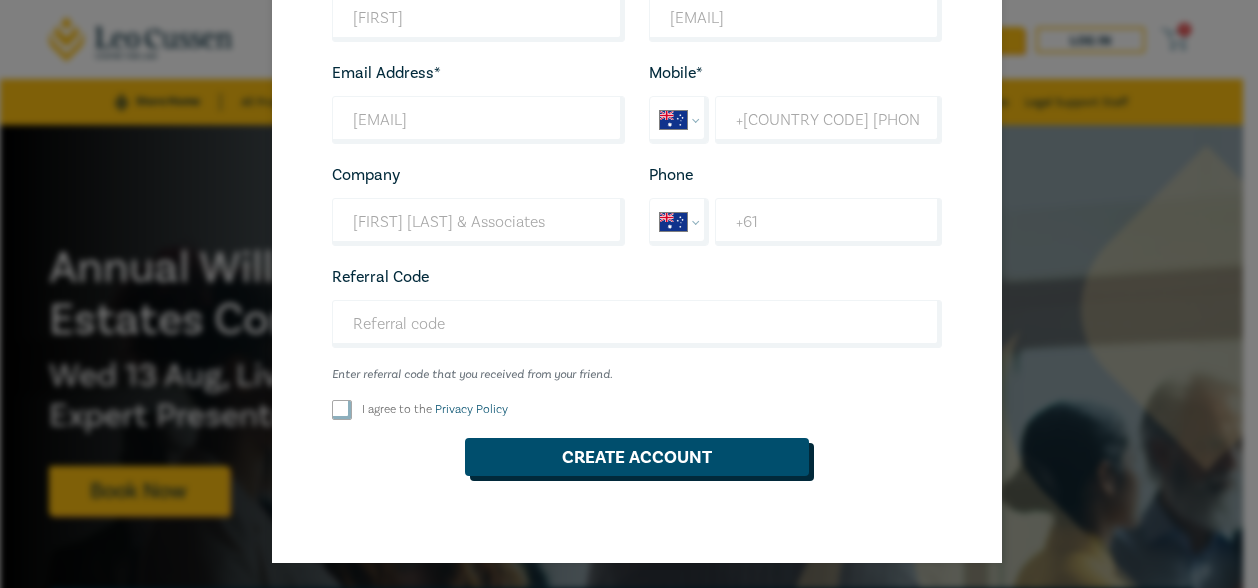 click on "Create Account" at bounding box center (637, 457) 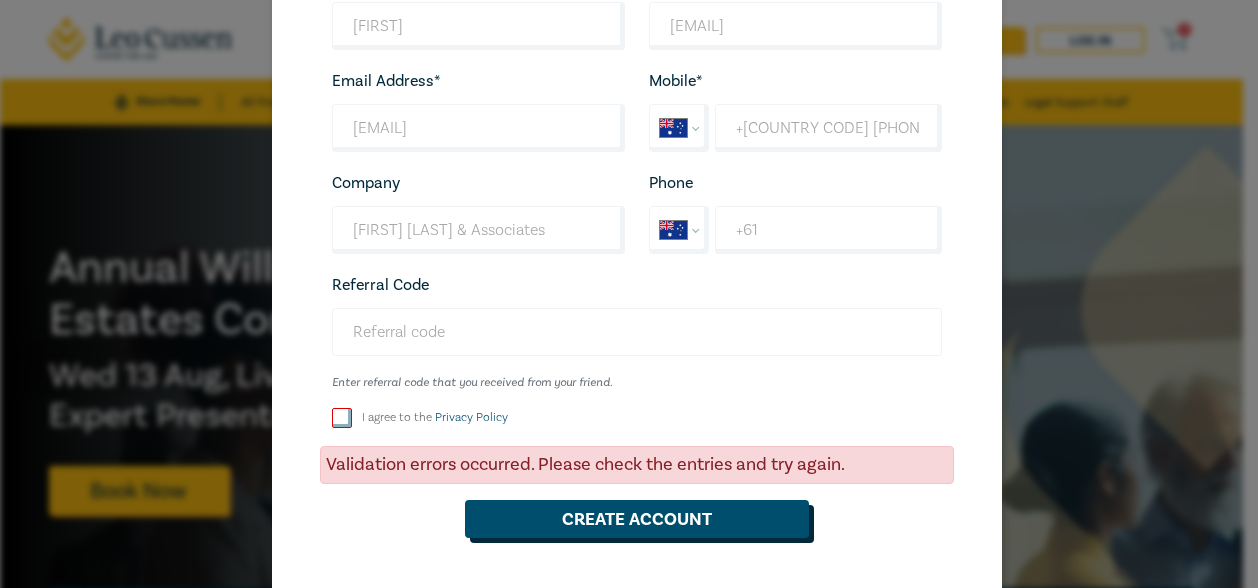 scroll, scrollTop: 204, scrollLeft: 0, axis: vertical 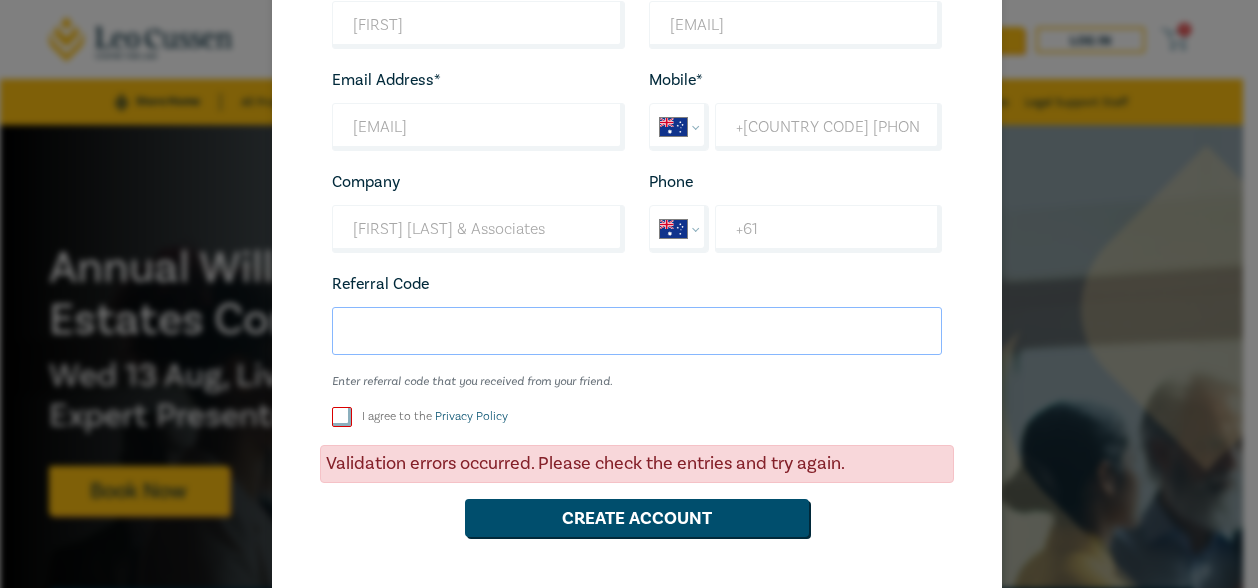 click on "Referral Code" at bounding box center [637, 331] 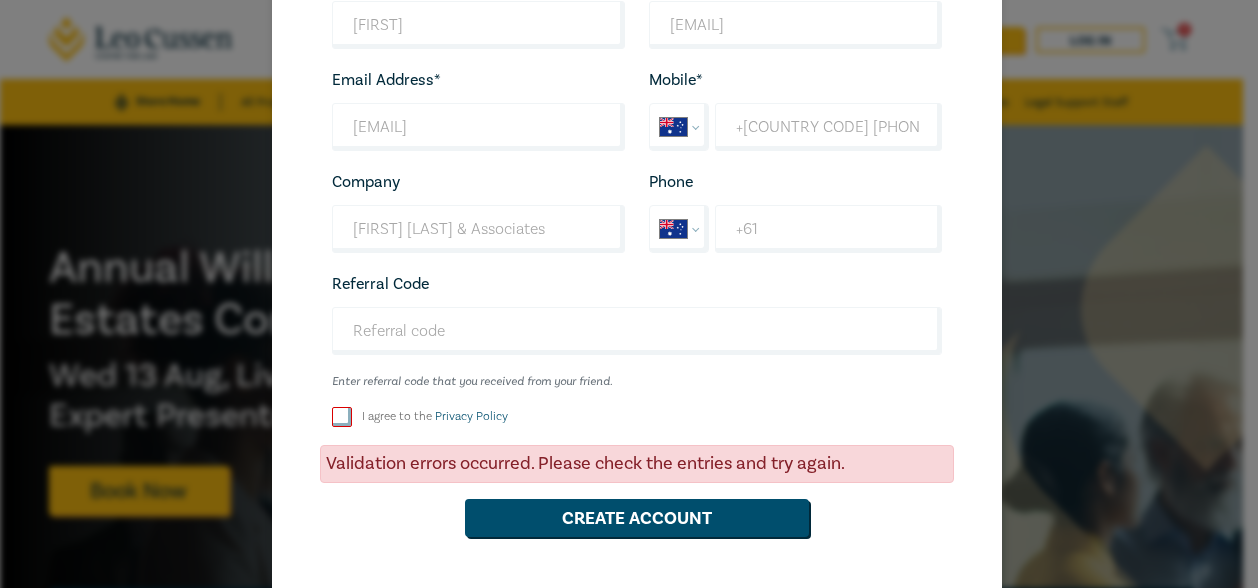 click on "First name* Peter Looks good! Last name* peterp@daassociates.com.au Looks good! Email Address* peterp@daassociates.com.au Wrong Email Address. Mobile* International Afghanistan Åland Islands Albania Algeria American Samoa Andorra Angola Anguilla Antigua and Barbuda Argentina Armenia Aruba Ascension Island Australia Austria Azerbaijan Bahamas Bahrain Bangladesh Barbados Belarus Belgium Belize Benin Bermuda Bhutan Bolivia Bonaire, Sint Eustatius and Saba Bosnia and Herzegovina Botswana Brazil British Indian Ocean Territory Brunei Darussalam Bulgaria Burkina Faso Burma Burundi Cambodia Cameroon Canada Cape Verde Cayman Islands Central African Republic Chad Chile China Christmas Island Cocos (Keeling) Islands Colombia Comoros Congo Congo, Democratic Republic of the Cook Islands Costa Rica Cote d'Ivoire Croatia Cuba Curaçao Cyprus Czech Republic Denmark Djibouti Dominica Dominican Republic Ecuador Egypt El Salvador Equatorial Guinea Eritrea Estonia Ethiopia Falkland Islands Faroe Islands Fiji Finland France Guam" at bounding box center (637, 260) 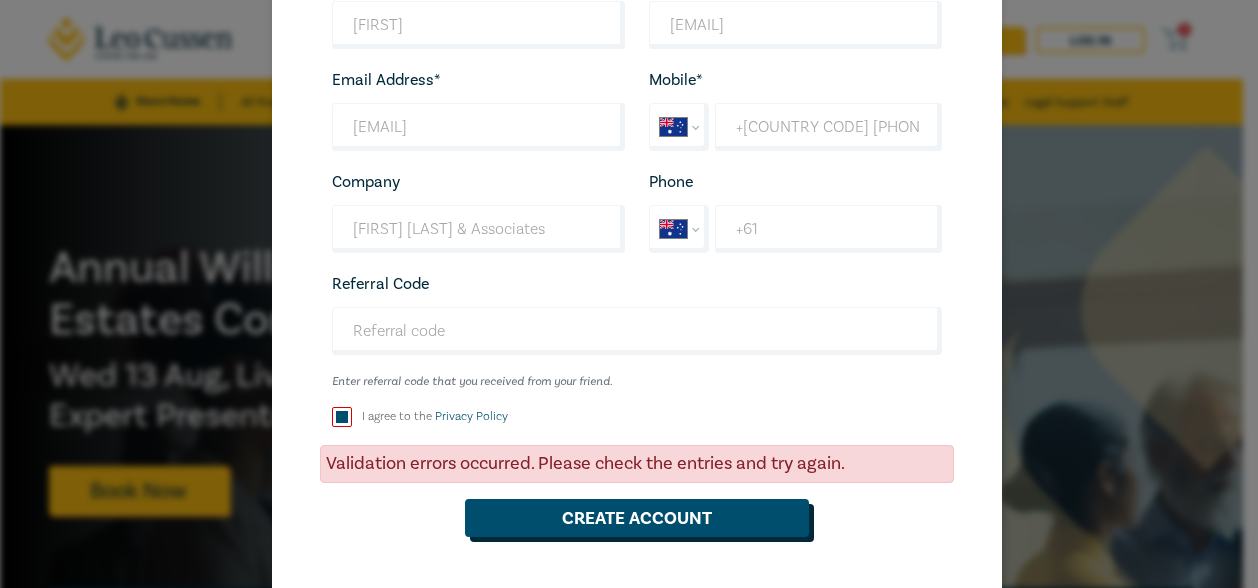 click on "Create Account" at bounding box center [637, 518] 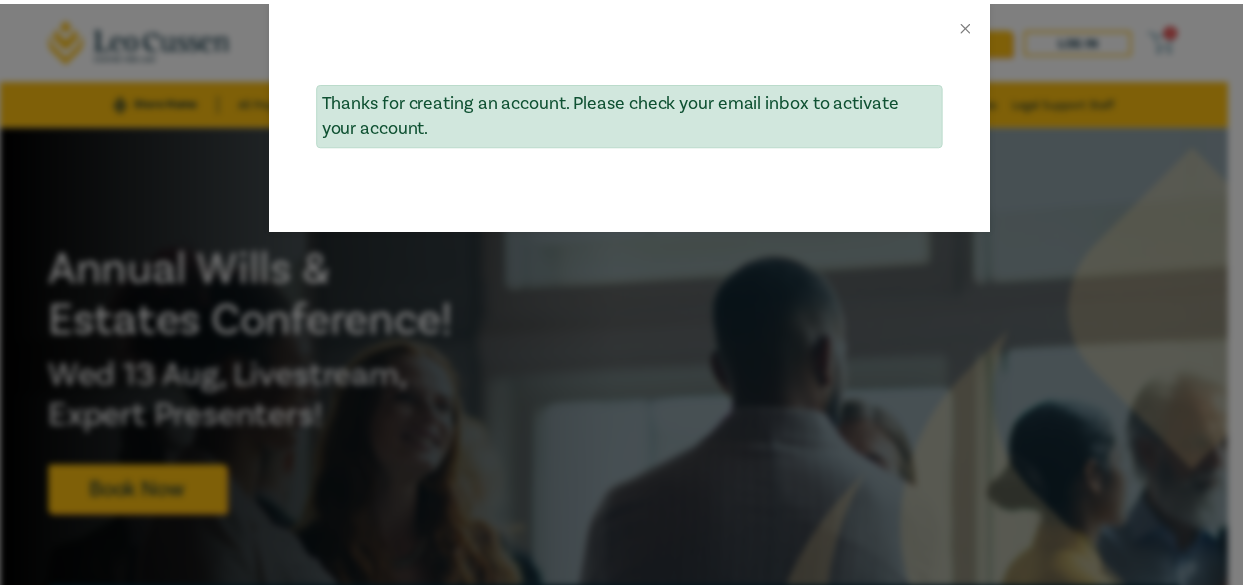 scroll, scrollTop: 0, scrollLeft: 0, axis: both 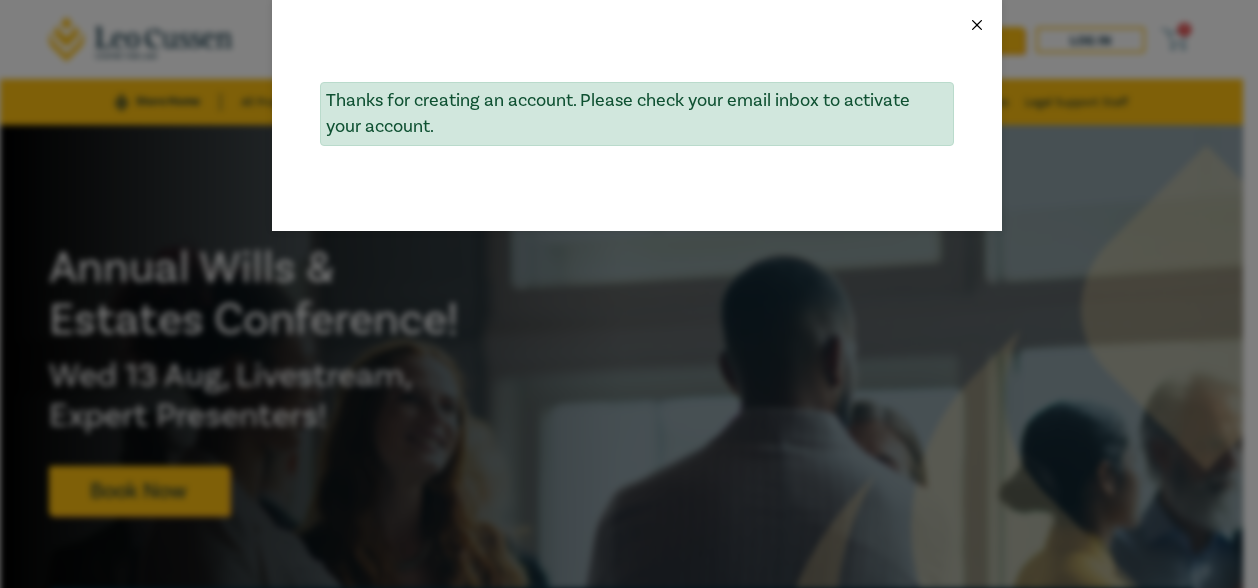 click at bounding box center [977, 25] 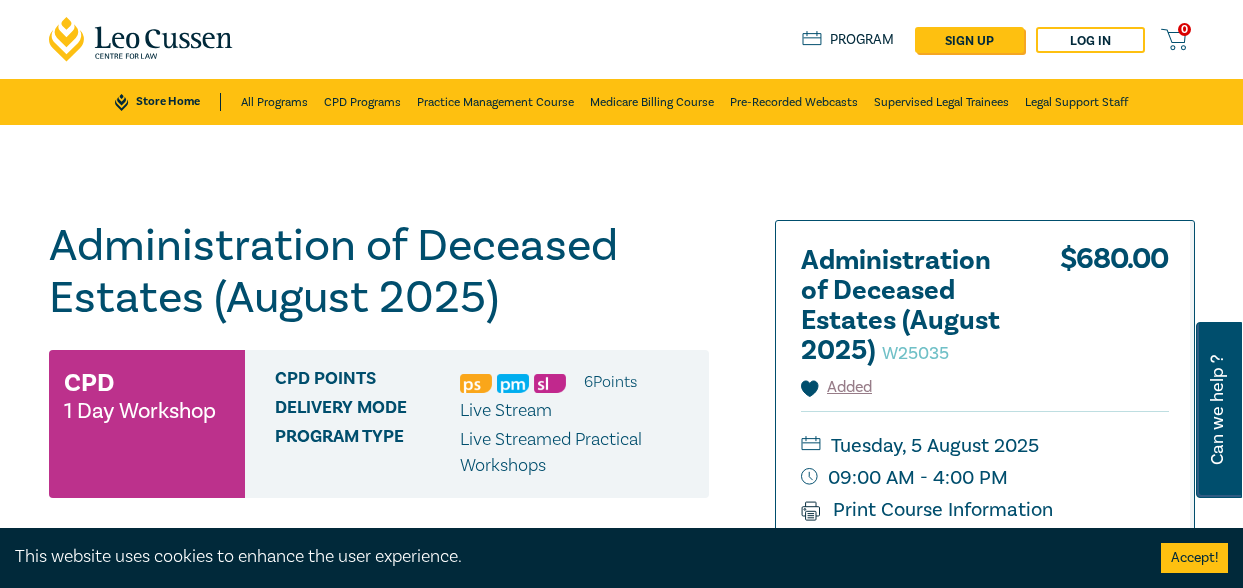 scroll, scrollTop: 0, scrollLeft: 0, axis: both 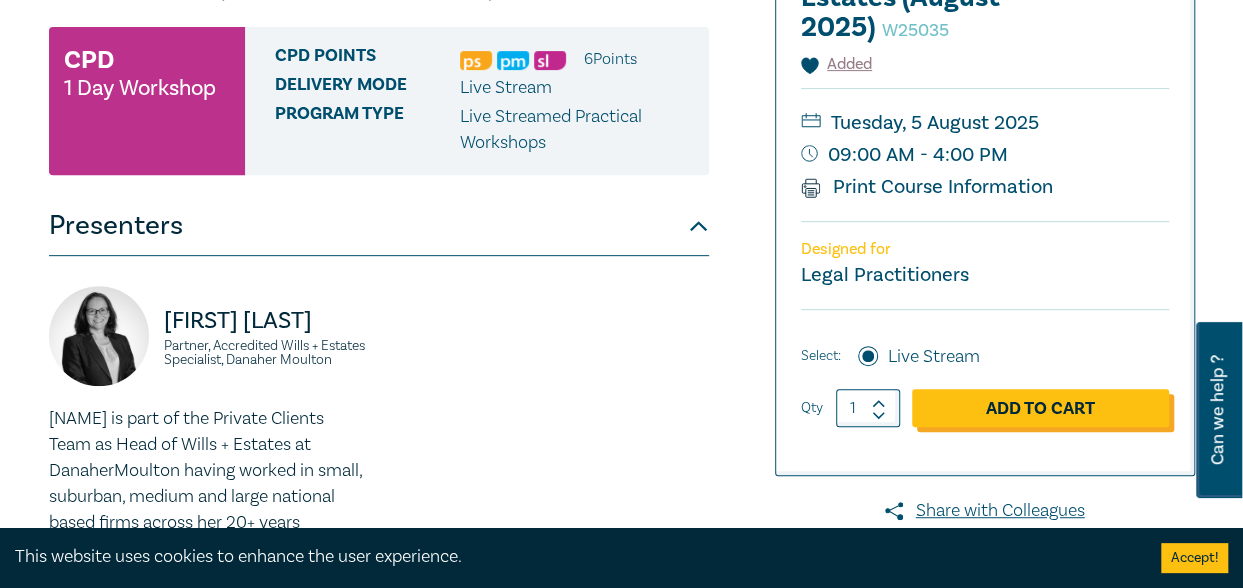 click on "Add to Cart" at bounding box center [1040, 408] 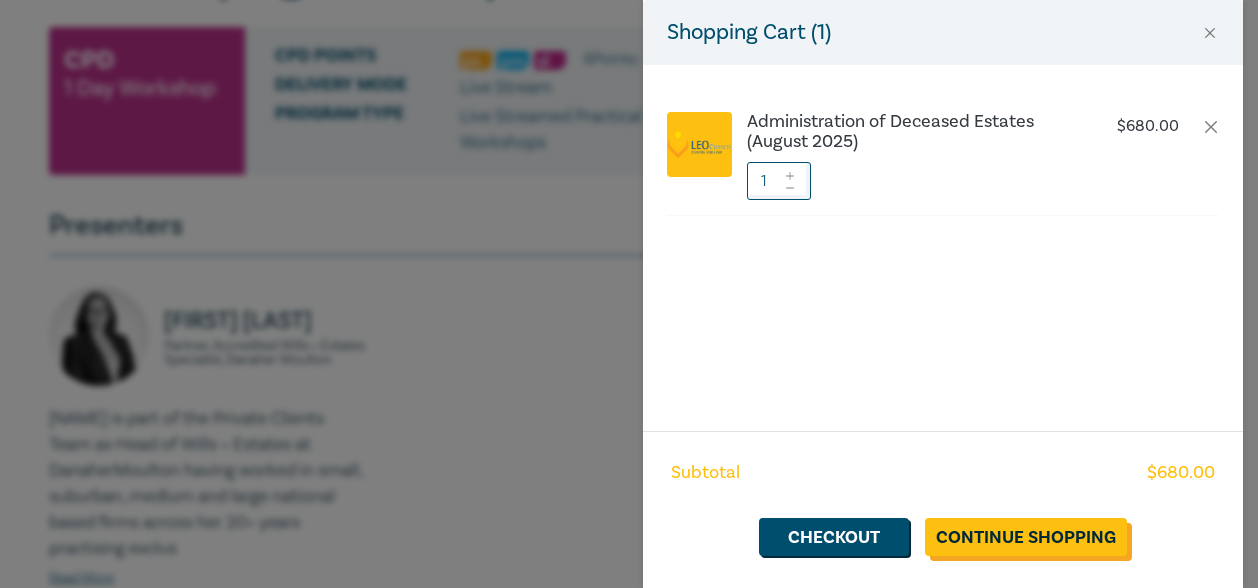 click on "Continue Shopping" at bounding box center [1026, 537] 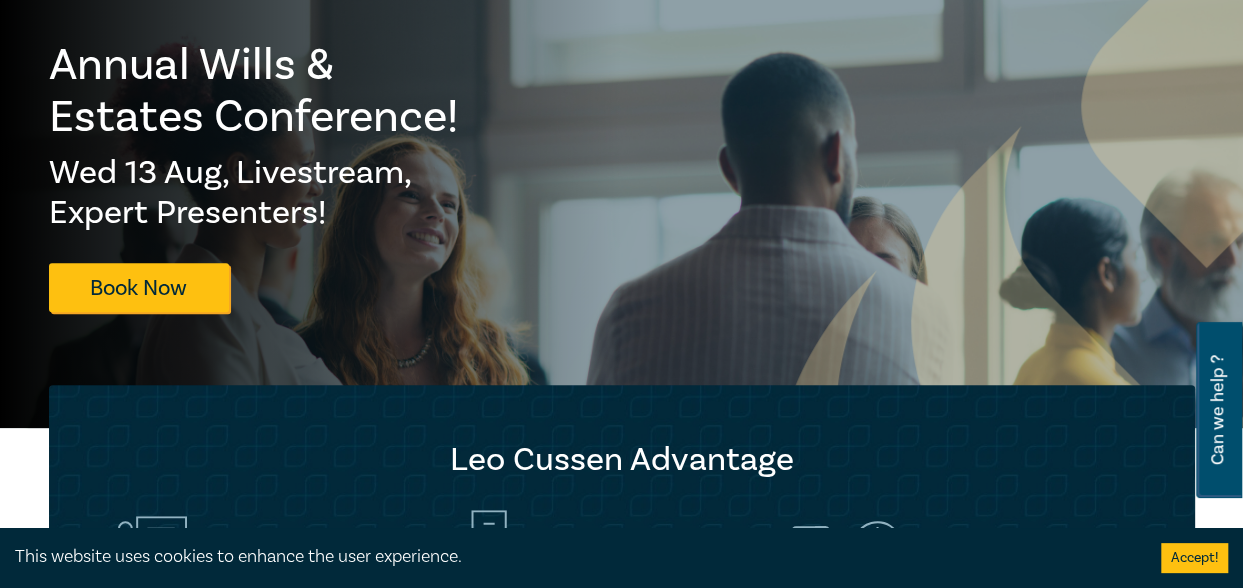 scroll, scrollTop: 0, scrollLeft: 0, axis: both 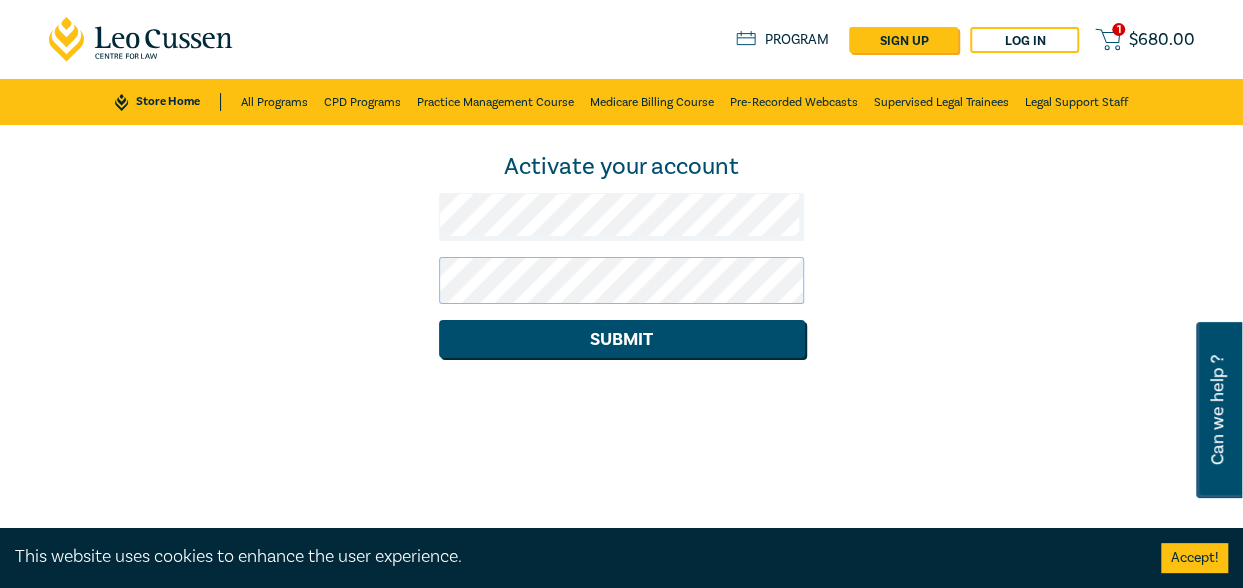 click on "Submit" 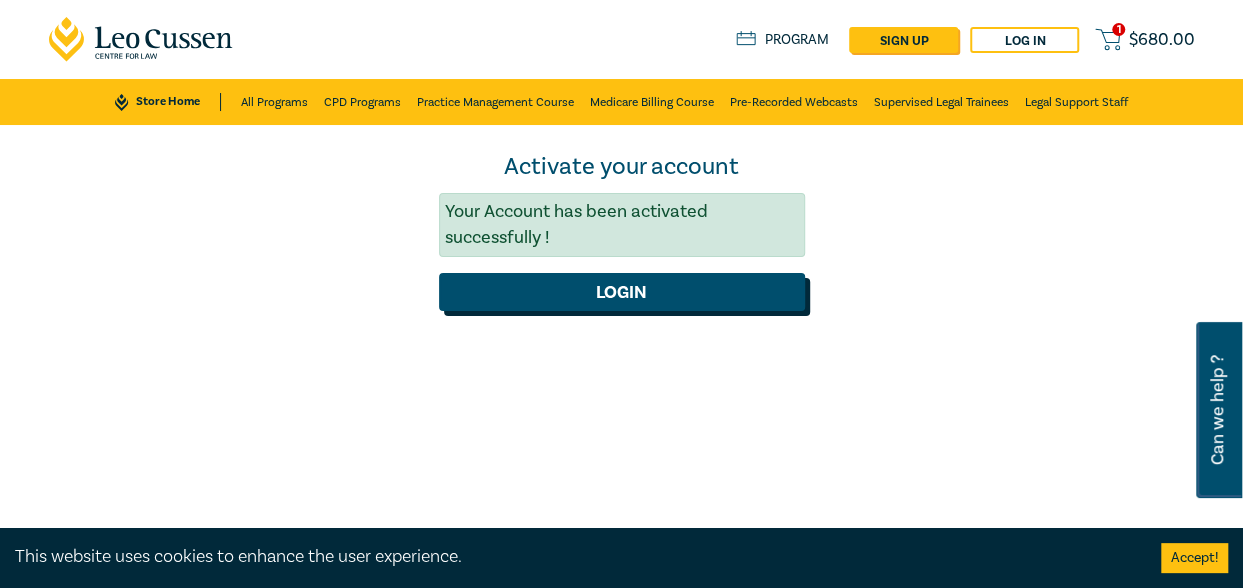 click on "Login" 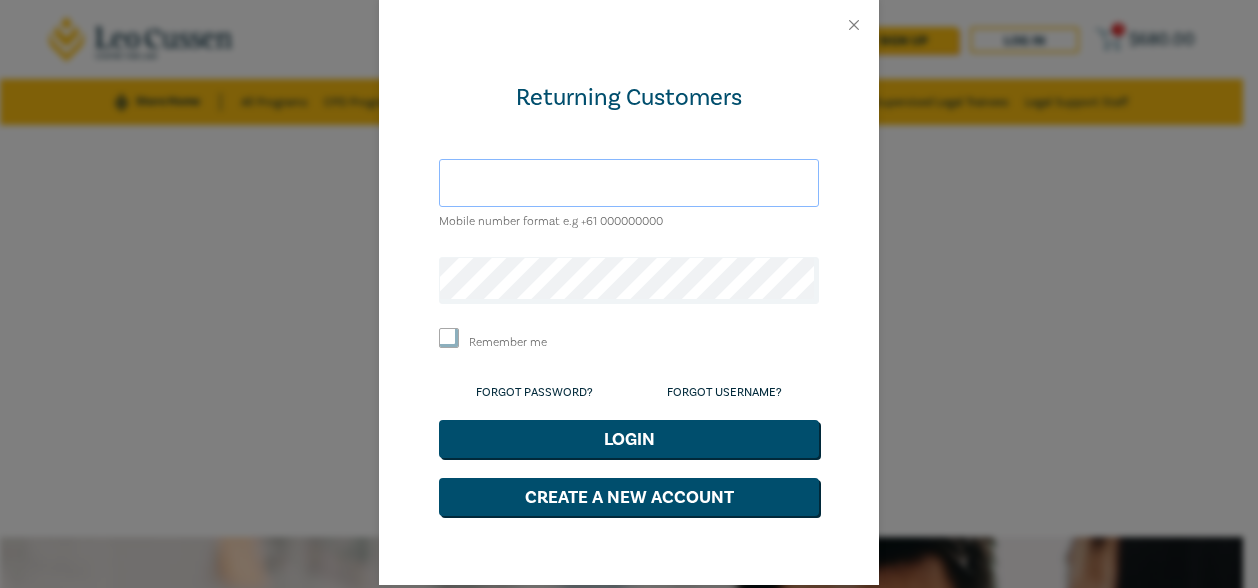 click at bounding box center (629, 183) 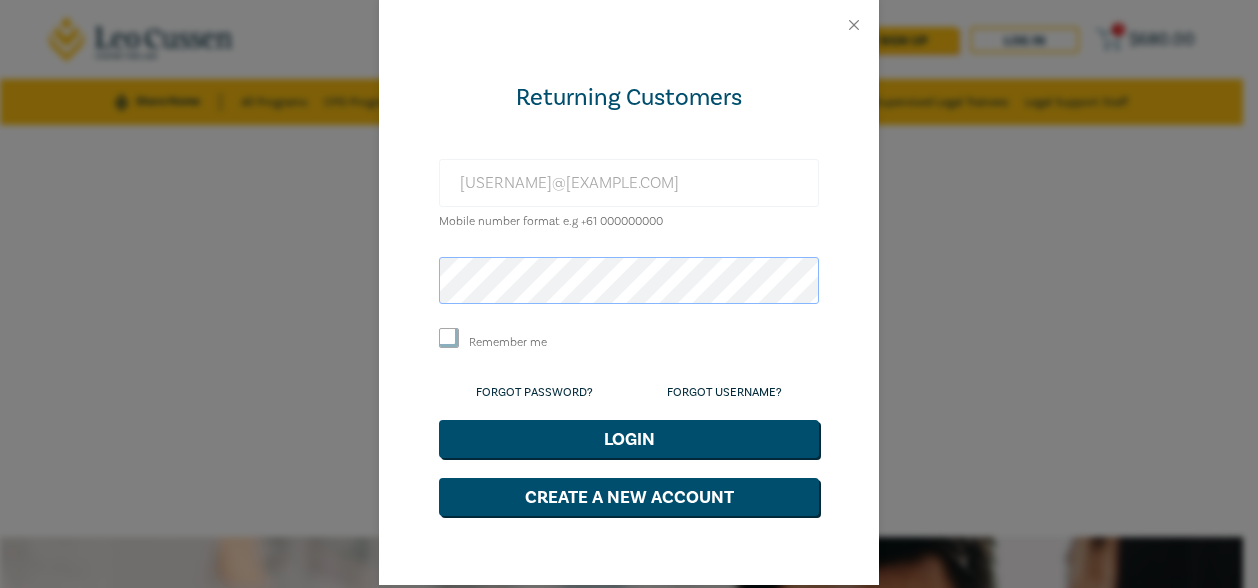click on "Login" at bounding box center [629, 439] 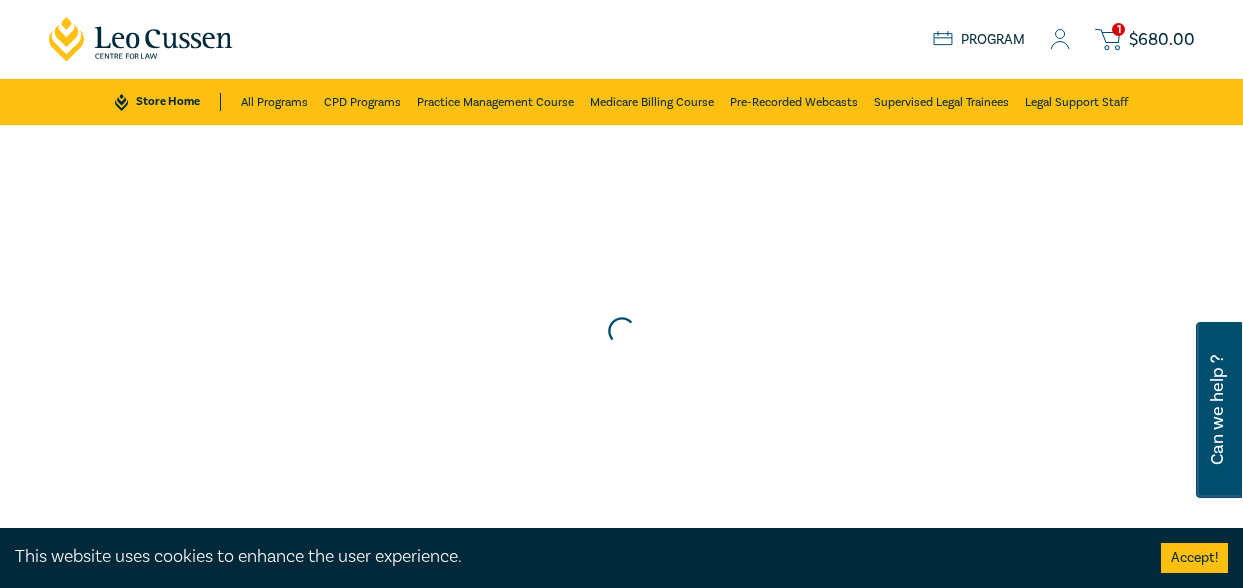 scroll, scrollTop: 0, scrollLeft: 0, axis: both 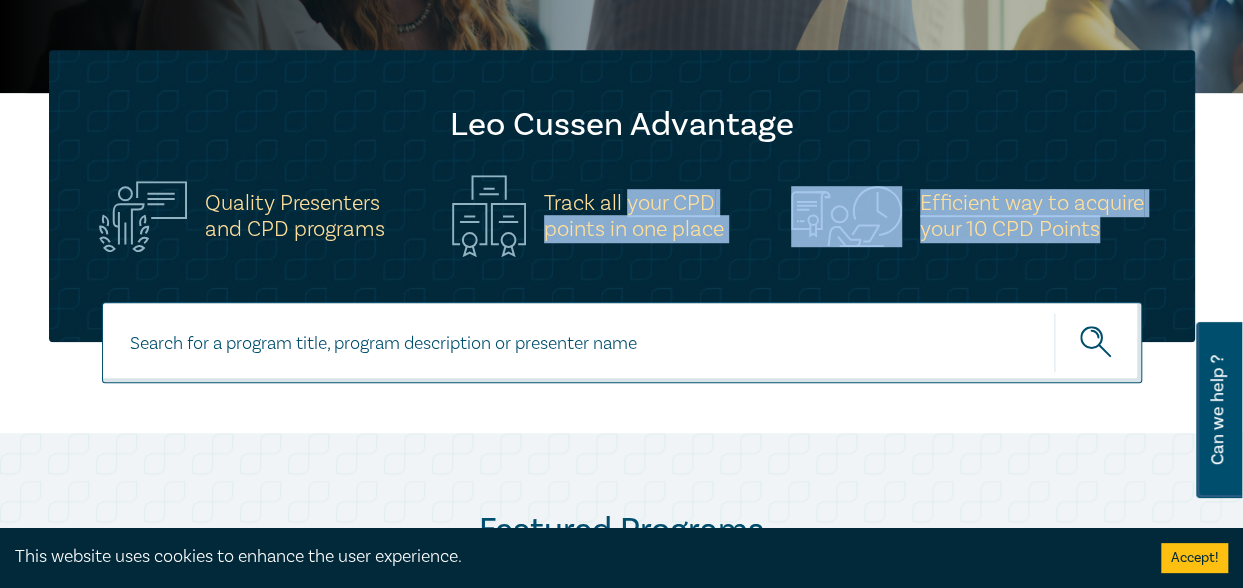 drag, startPoint x: 625, startPoint y: 181, endPoint x: 558, endPoint y: 340, distance: 172.53986 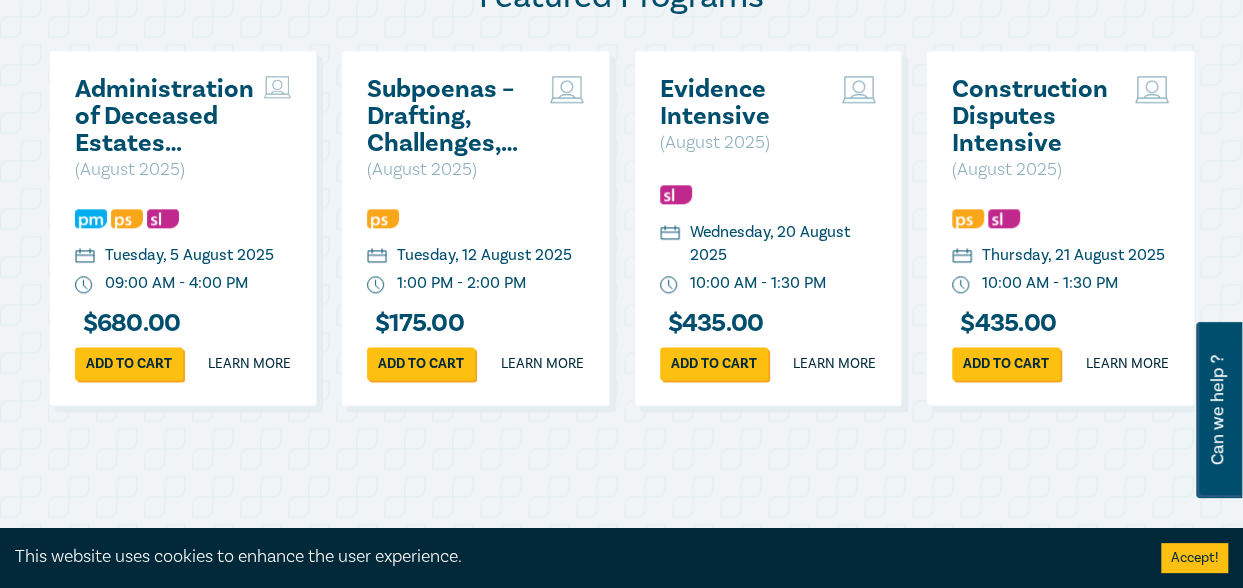 scroll, scrollTop: 1073, scrollLeft: 0, axis: vertical 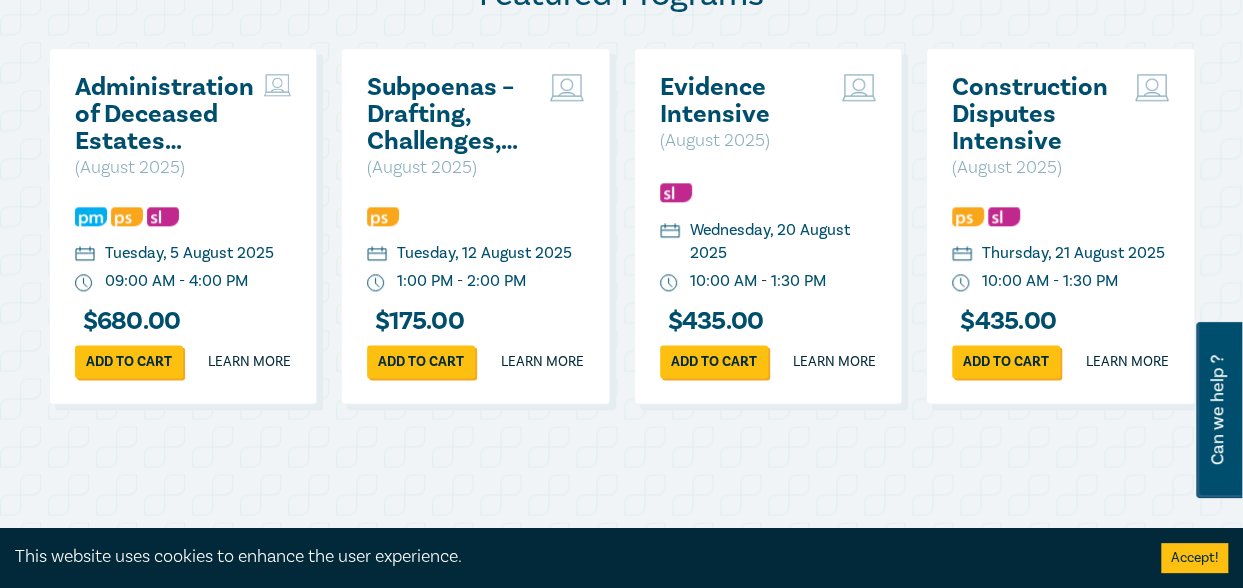 click on "Administration of Deceased Estates (August 2025)" at bounding box center [164, 114] 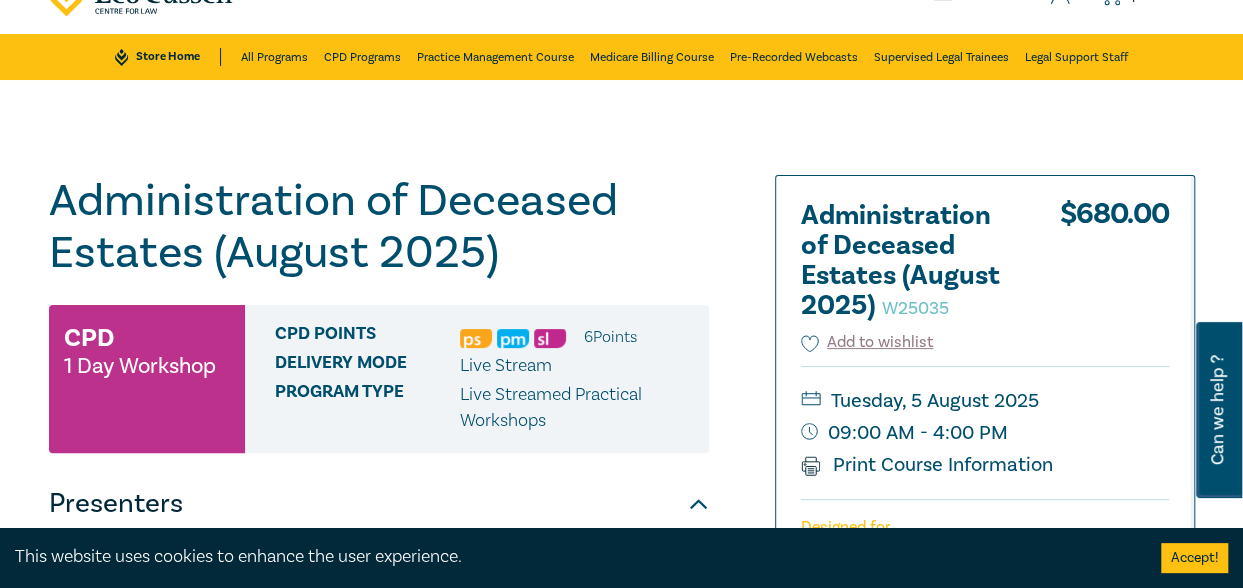 scroll, scrollTop: 0, scrollLeft: 0, axis: both 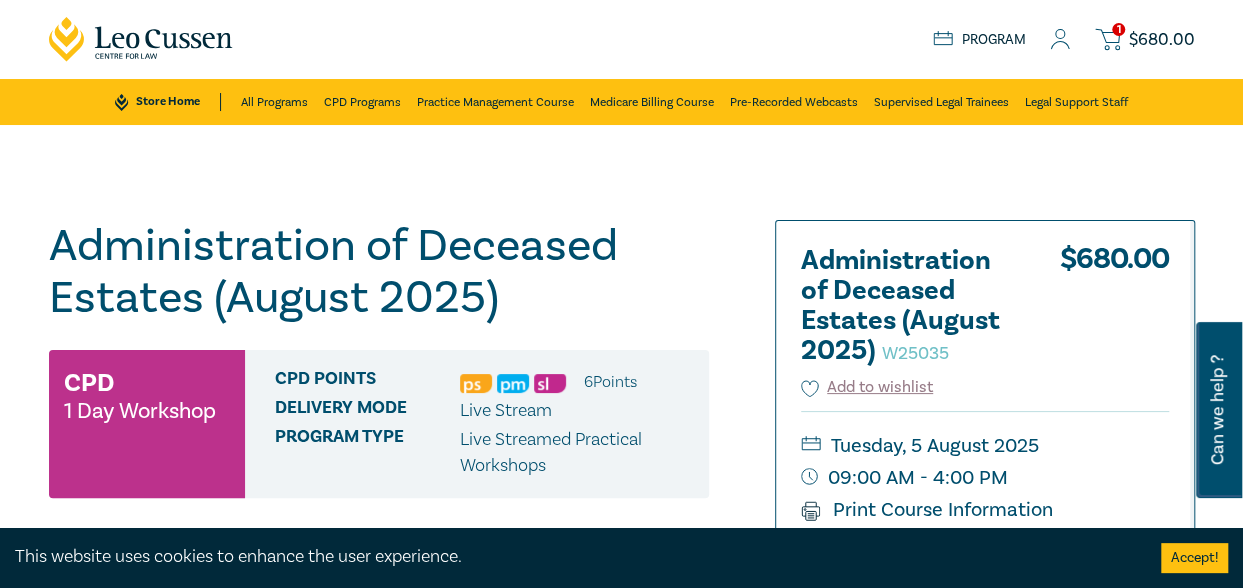 click on "Program" at bounding box center [979, 40] 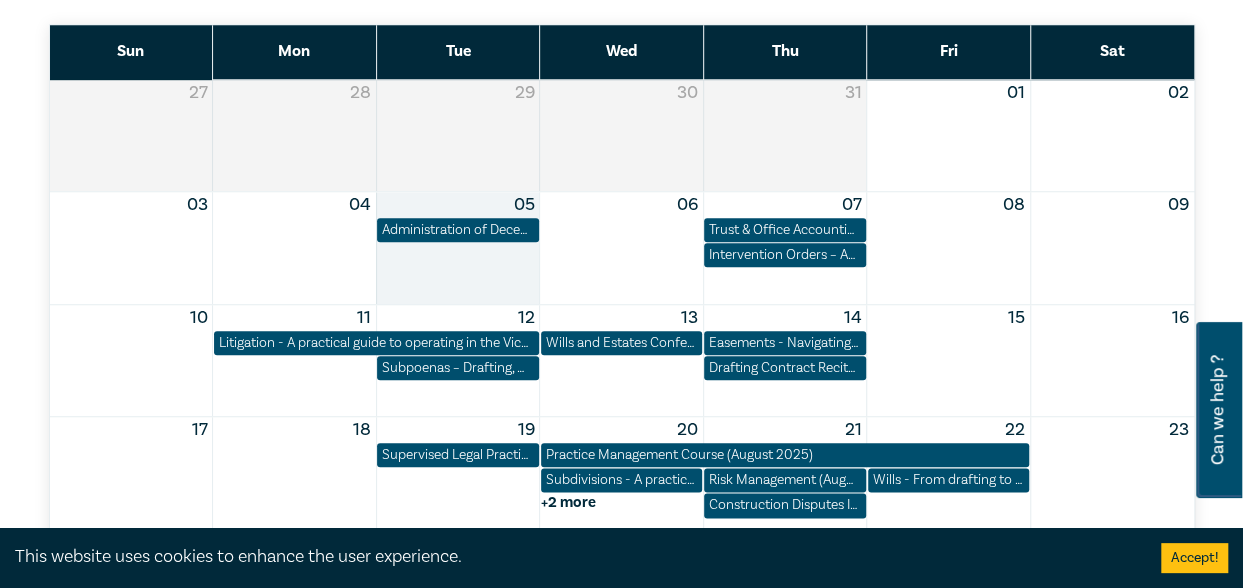 scroll, scrollTop: 932, scrollLeft: 0, axis: vertical 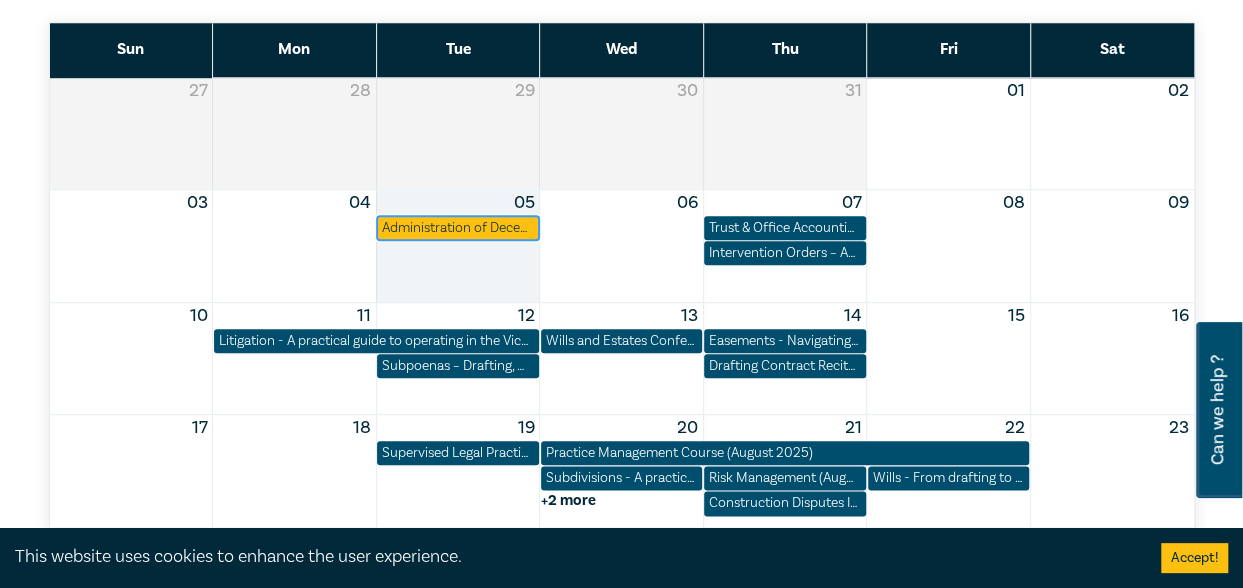 click on "Administration of Deceased Estates (August 2025)" at bounding box center [457, 228] 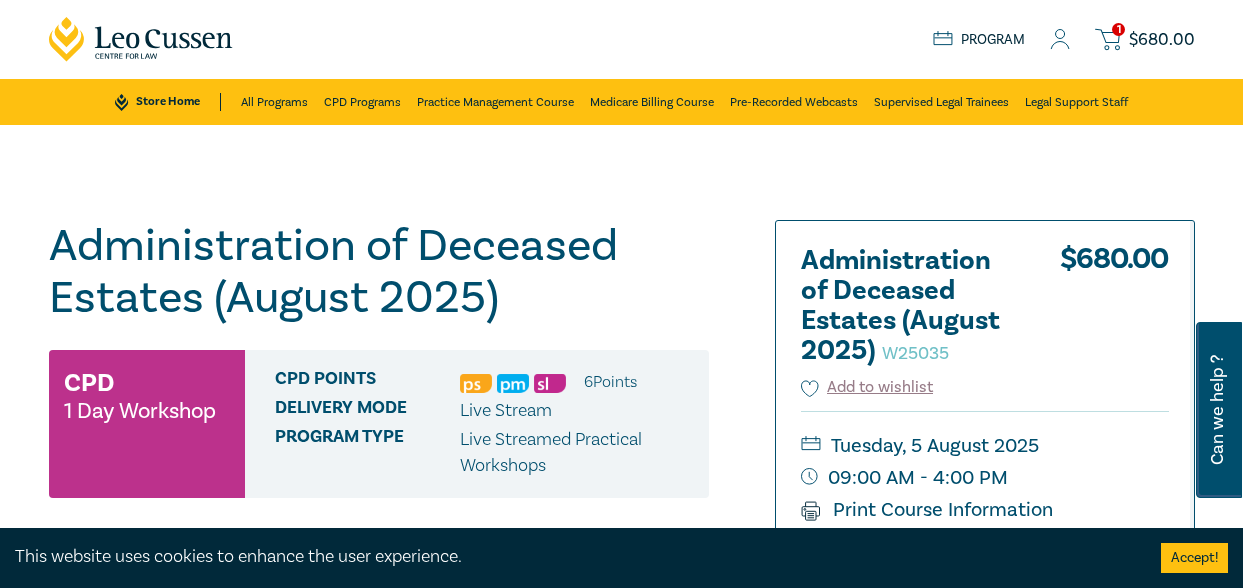 scroll, scrollTop: 0, scrollLeft: 0, axis: both 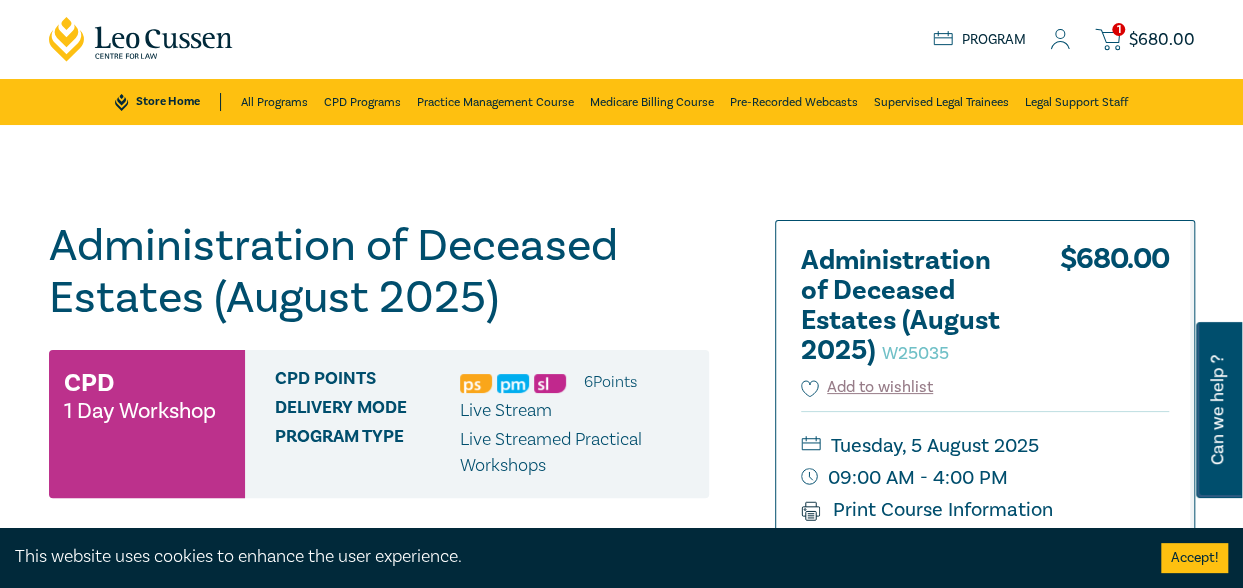 click on "$ 680.00" at bounding box center [1162, 40] 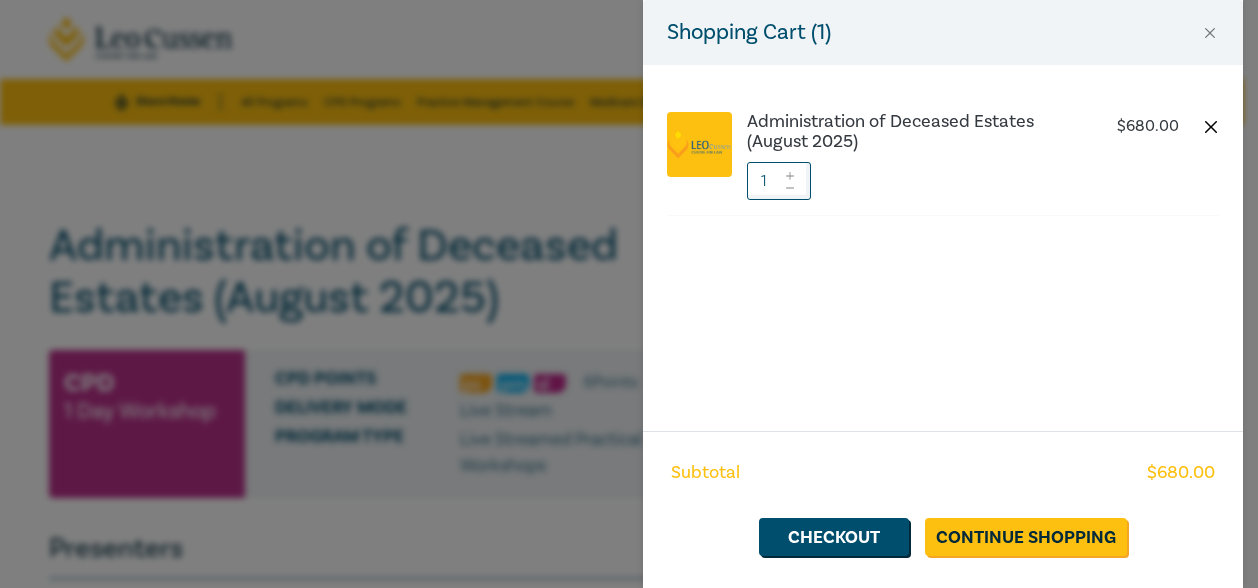 click at bounding box center [1211, 127] 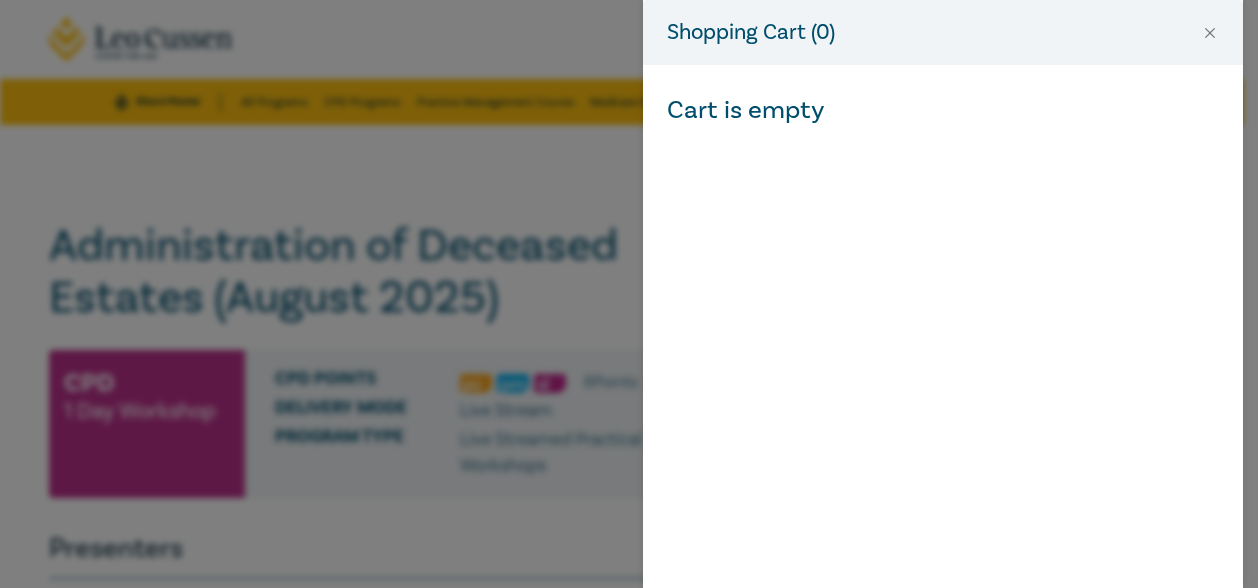 click on "Cart is empty" at bounding box center (943, 326) 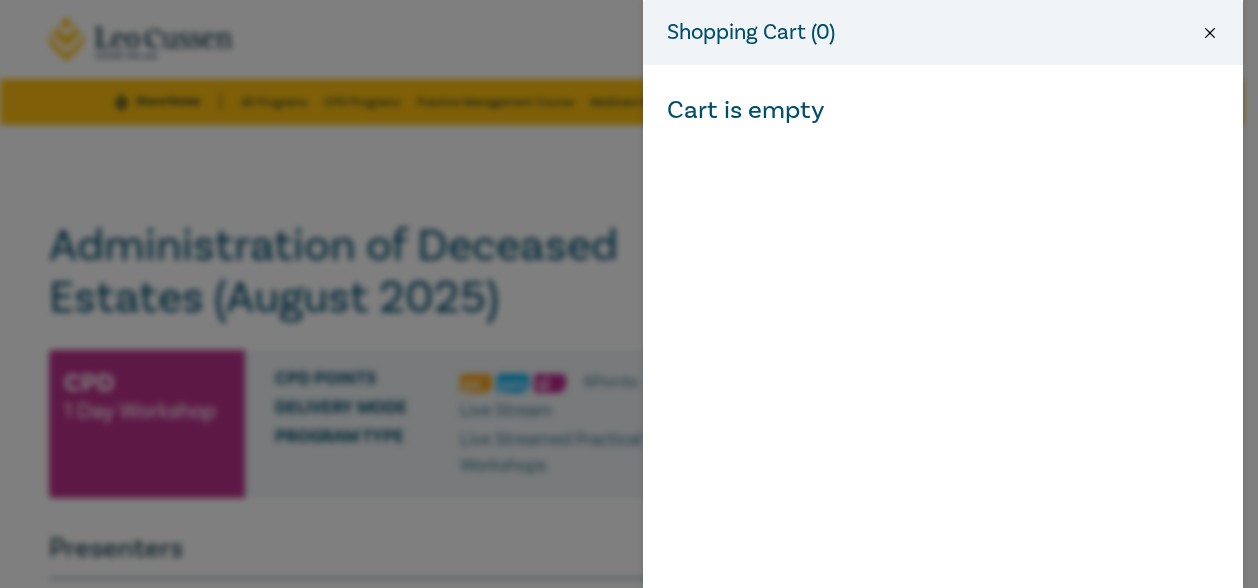 click at bounding box center (1210, 33) 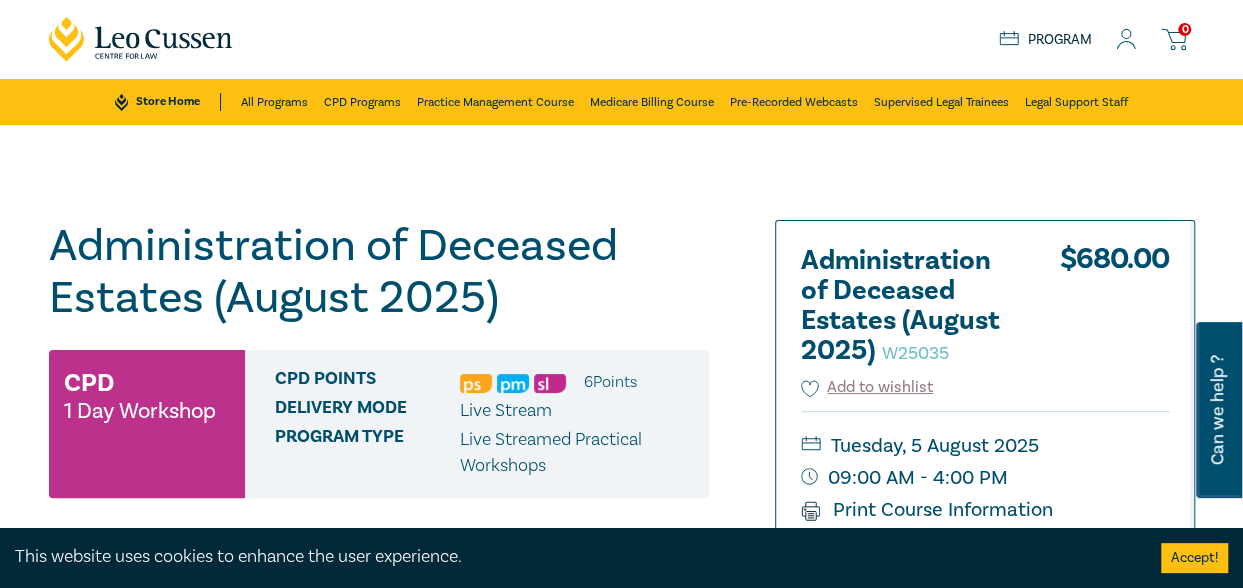 click on "Administration of Deceased Estates (August 2025)   W25035 CPD  1 Day Workshop CPD Points 6  Point s Delivery Mode Live Stream Program type Live Streamed Practical Workshops   Administration of Deceased Estates (August 2025)   W25035 $ 680.00      Add to wishlist   Tuesday, 5 August 2025   09:00 AM - 4:00 PM Print Course Information Designed for Legal Practitioners $ 680.00 Select:  Live Stream Qty 1 Add to Cart Share with Colleagues Presenters Naomi Guyett Partner, Accredited Wills + Estates Specialist, Danaher Moulton Naomi is part of the Private Clients Team as Head of Wills + Estates at DanaherMoulton having worked in small, suburban, medium and large national based firms across her 20+ years practising exclus Read More Description This Workshop is designed to build your confidence and equip you with the necessary knowledge and skills in this sometimes complex area.  ﻿The program includes:
Applications for grants of probate and letters of administration
Role of executor and administrator" at bounding box center [621, 720] 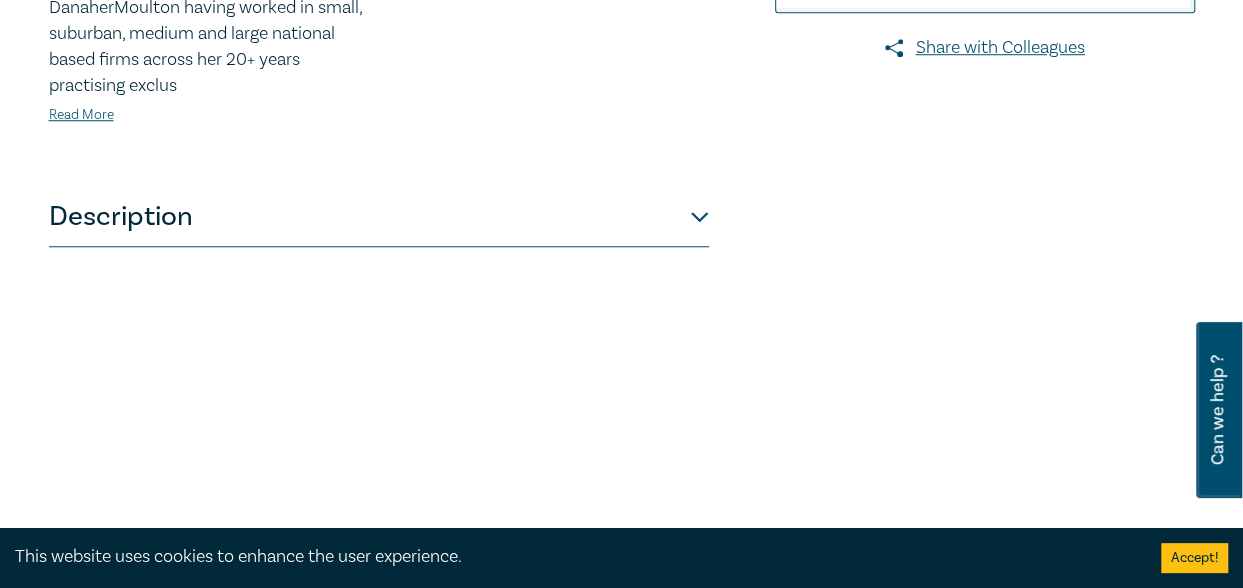 scroll, scrollTop: 813, scrollLeft: 0, axis: vertical 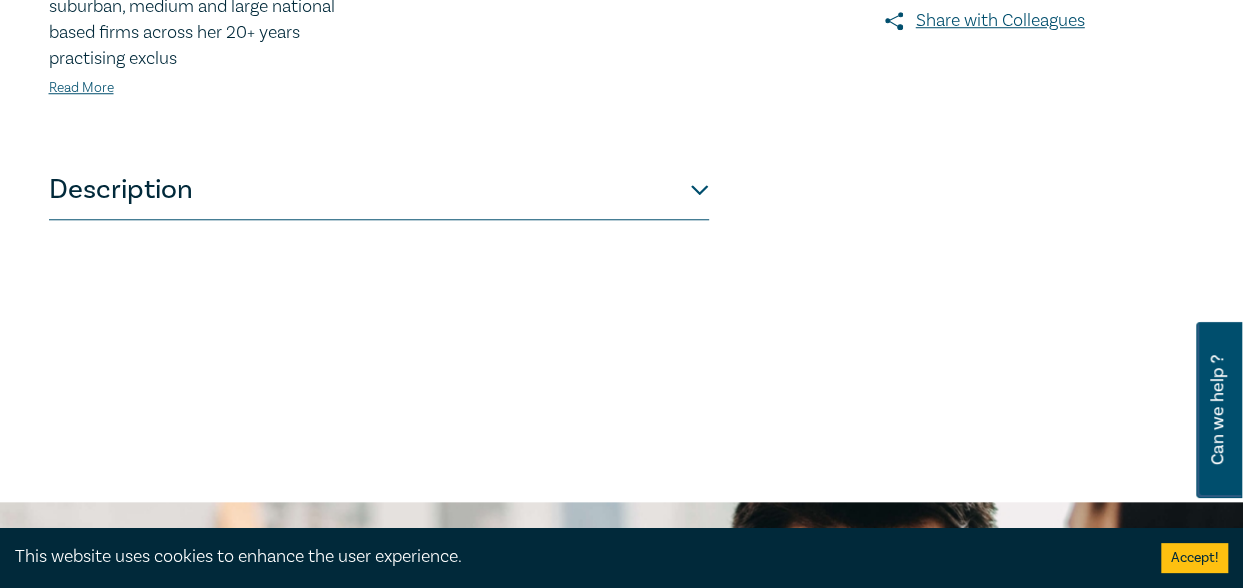 click on "Description" at bounding box center (379, 190) 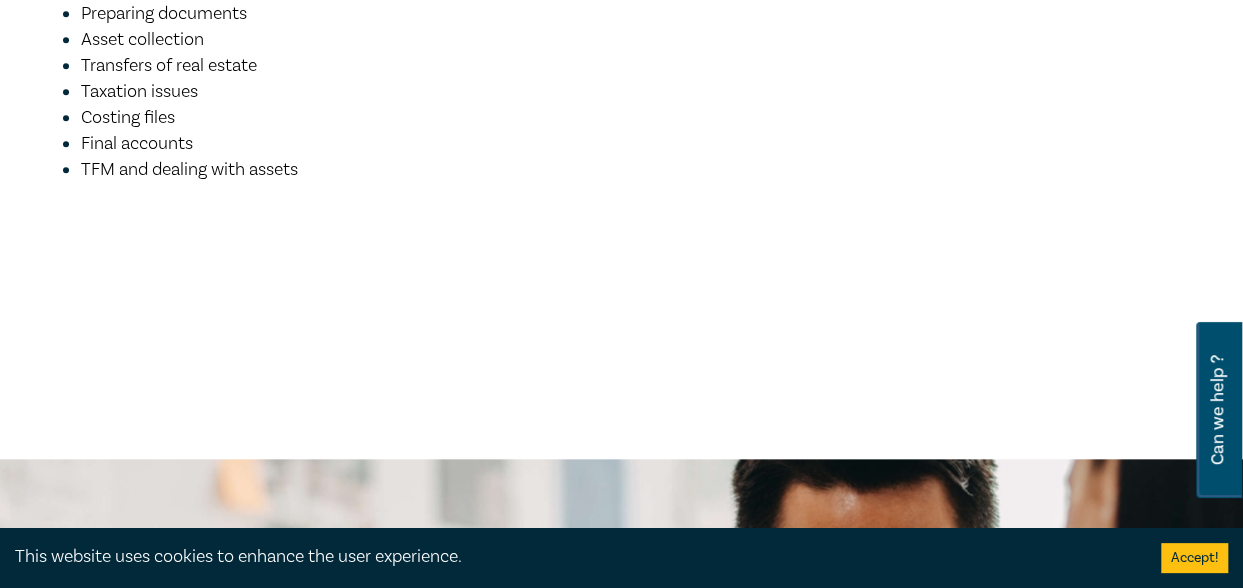 scroll, scrollTop: 0, scrollLeft: 0, axis: both 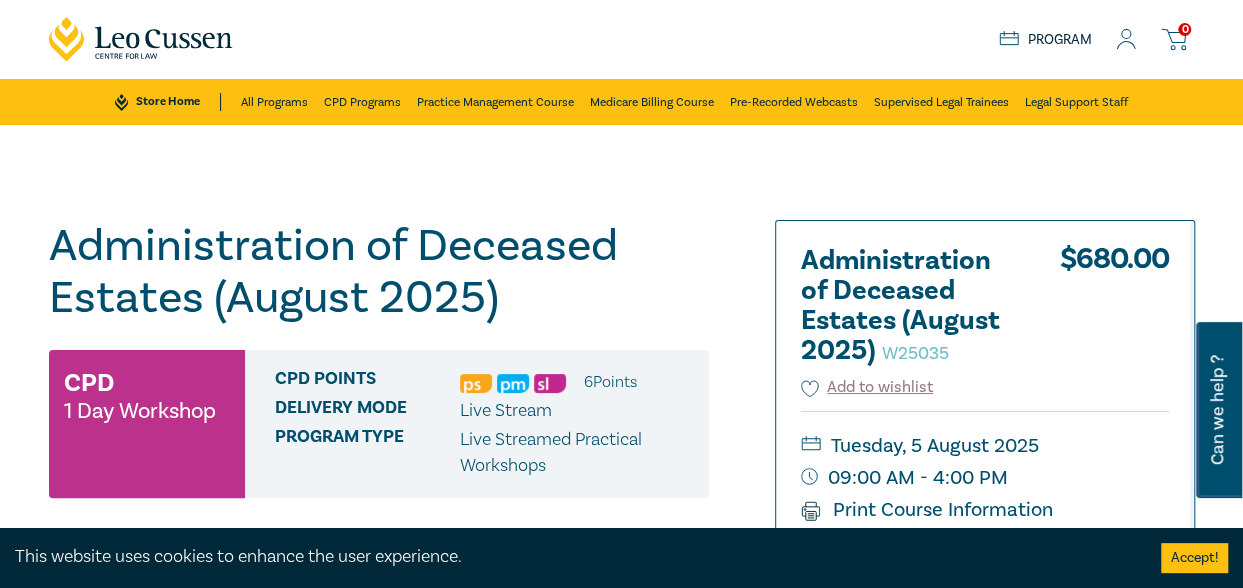 click 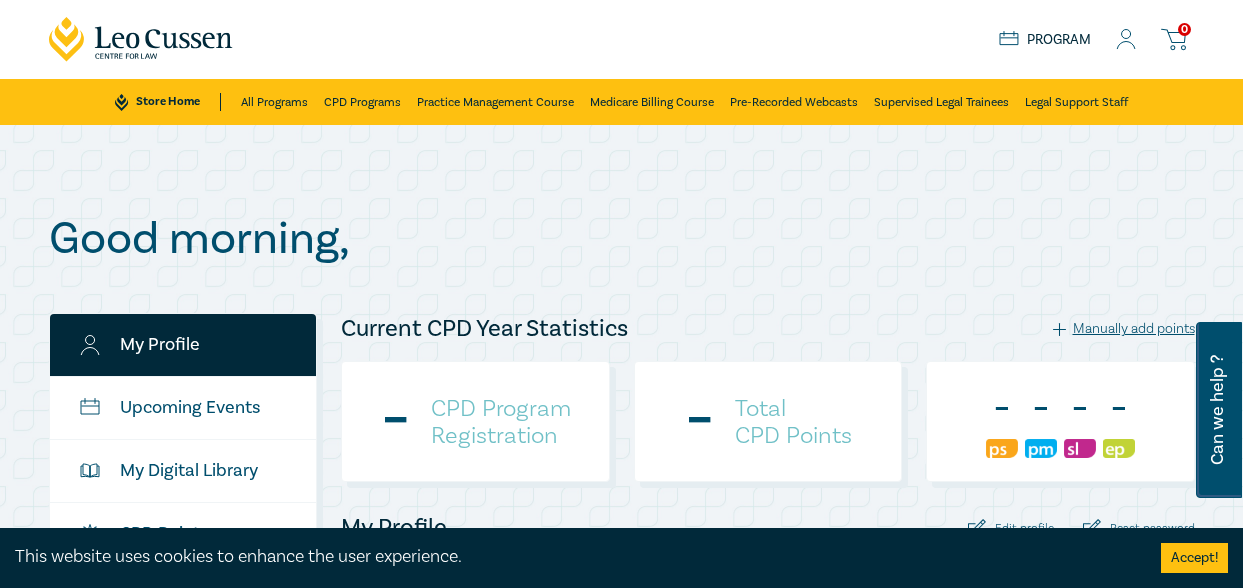 scroll, scrollTop: 0, scrollLeft: 0, axis: both 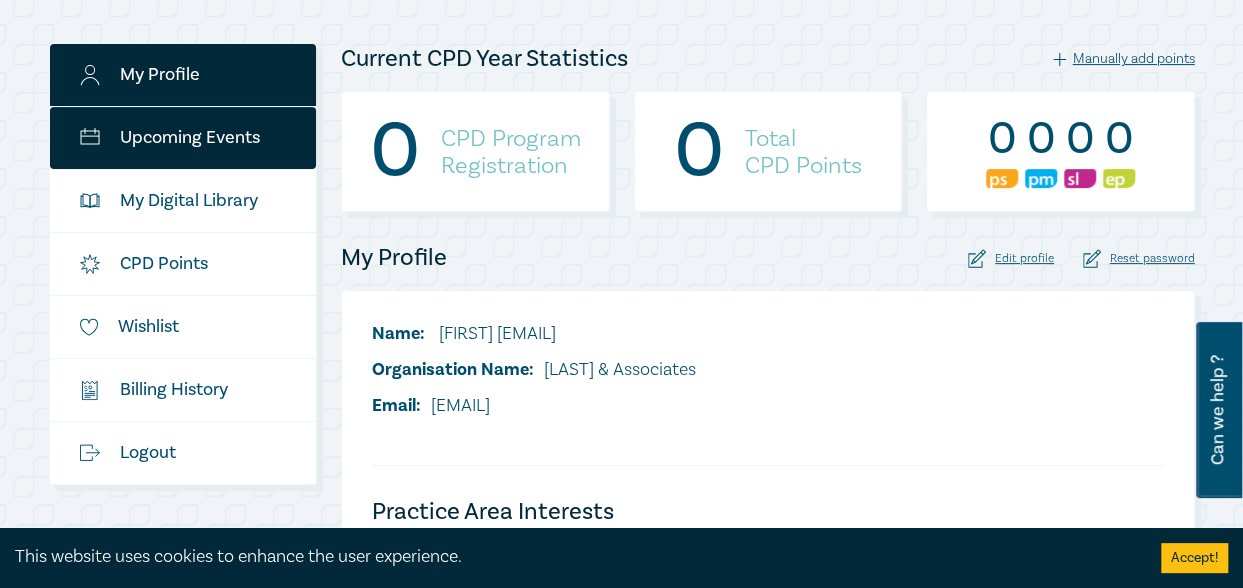 click on "Upcoming Events" at bounding box center [183, 138] 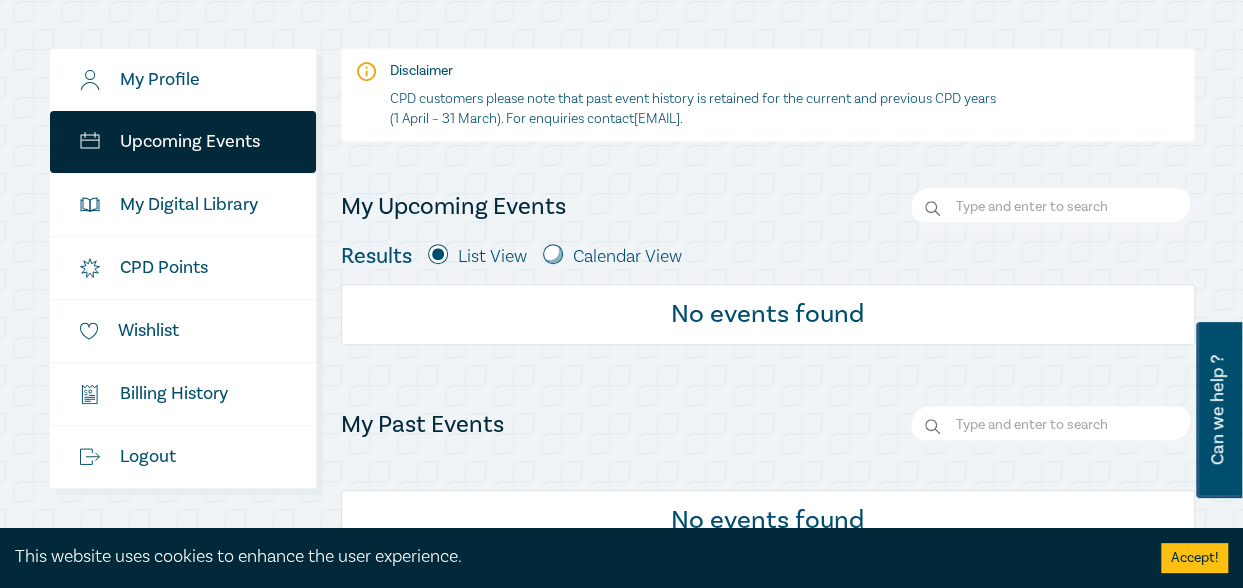 scroll, scrollTop: 267, scrollLeft: 0, axis: vertical 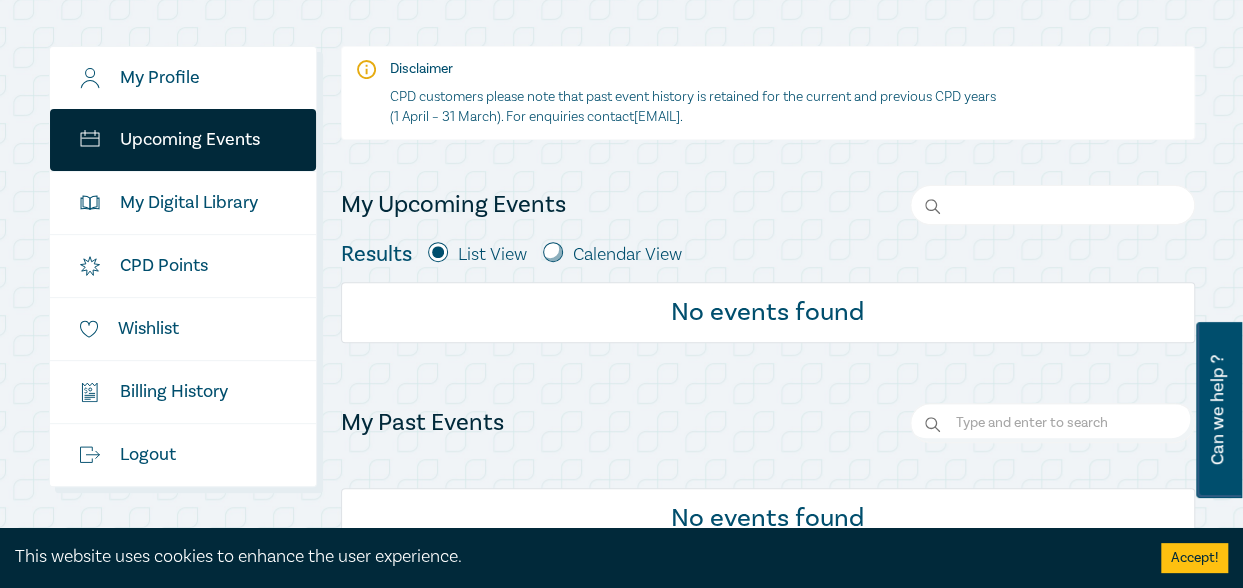click at bounding box center (1052, 205) 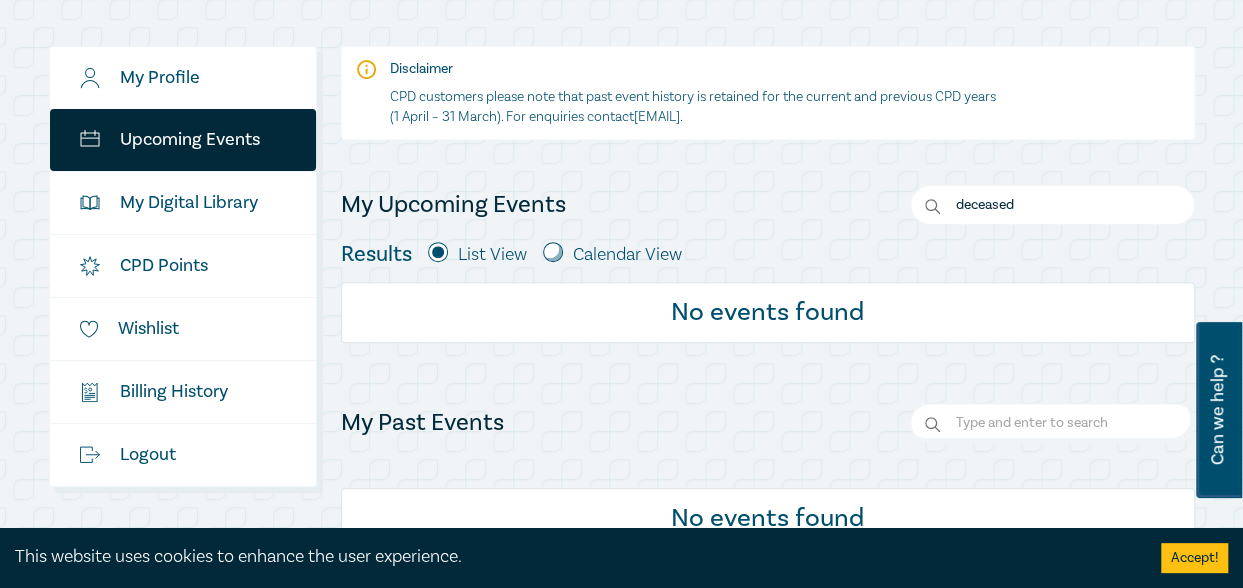 type on "deceased" 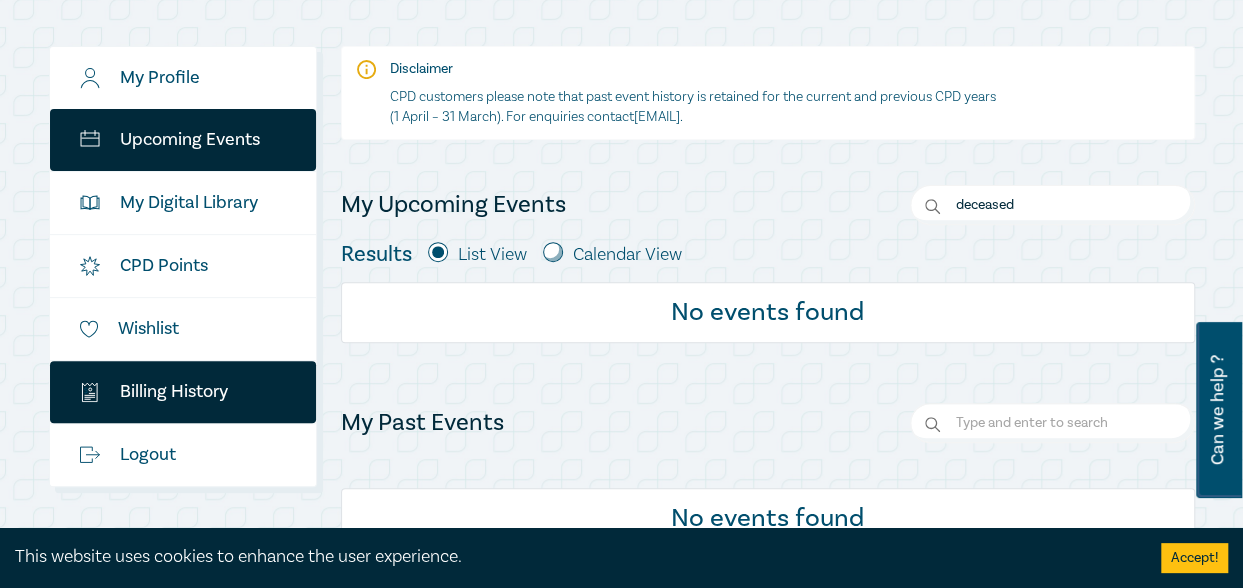 click on "$  Billing History" at bounding box center (183, 392) 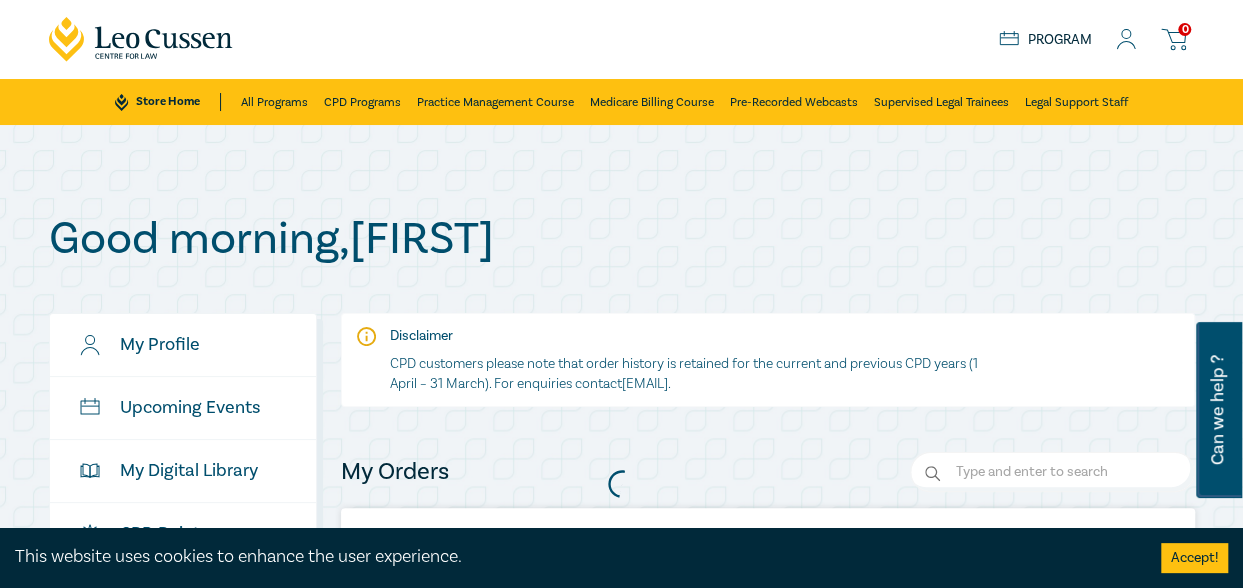 scroll, scrollTop: 290, scrollLeft: 0, axis: vertical 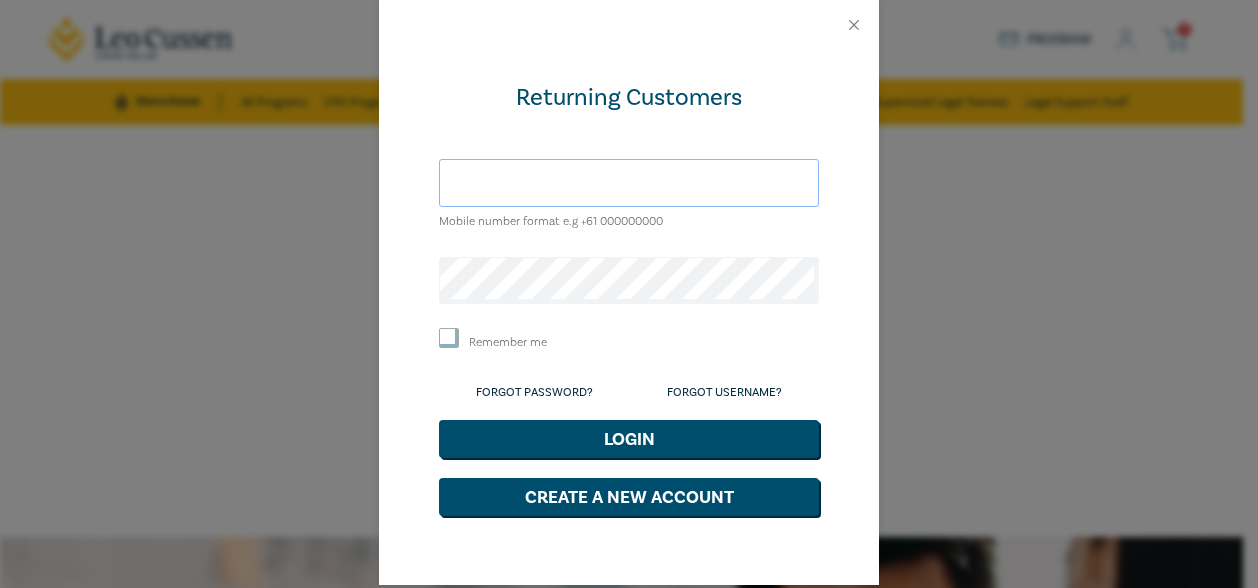 click at bounding box center (629, 183) 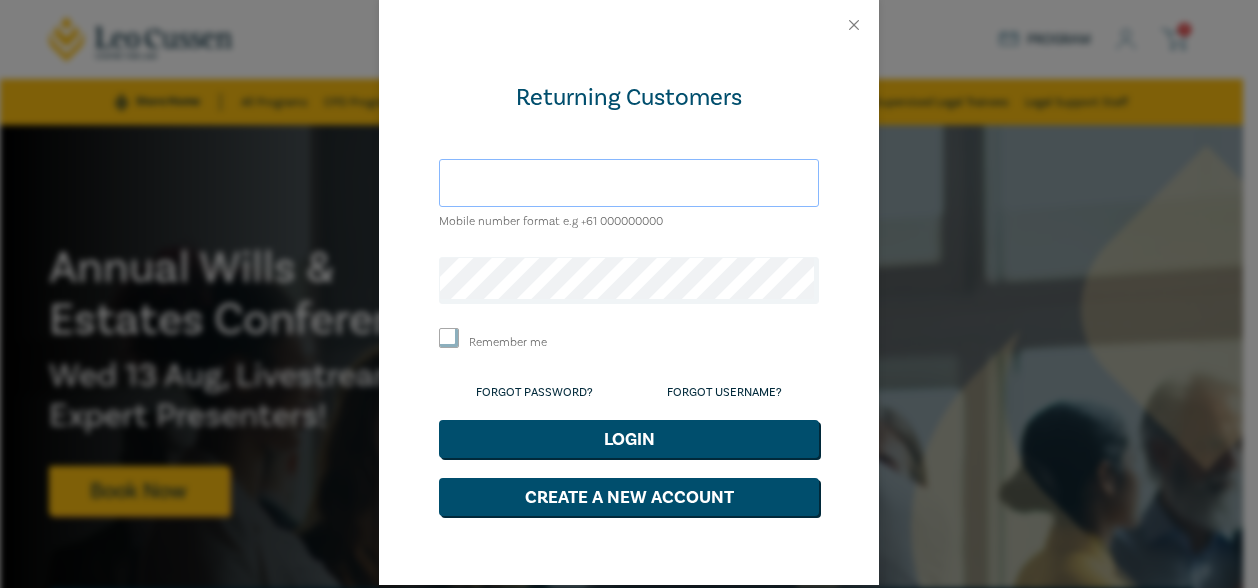 click at bounding box center (629, 183) 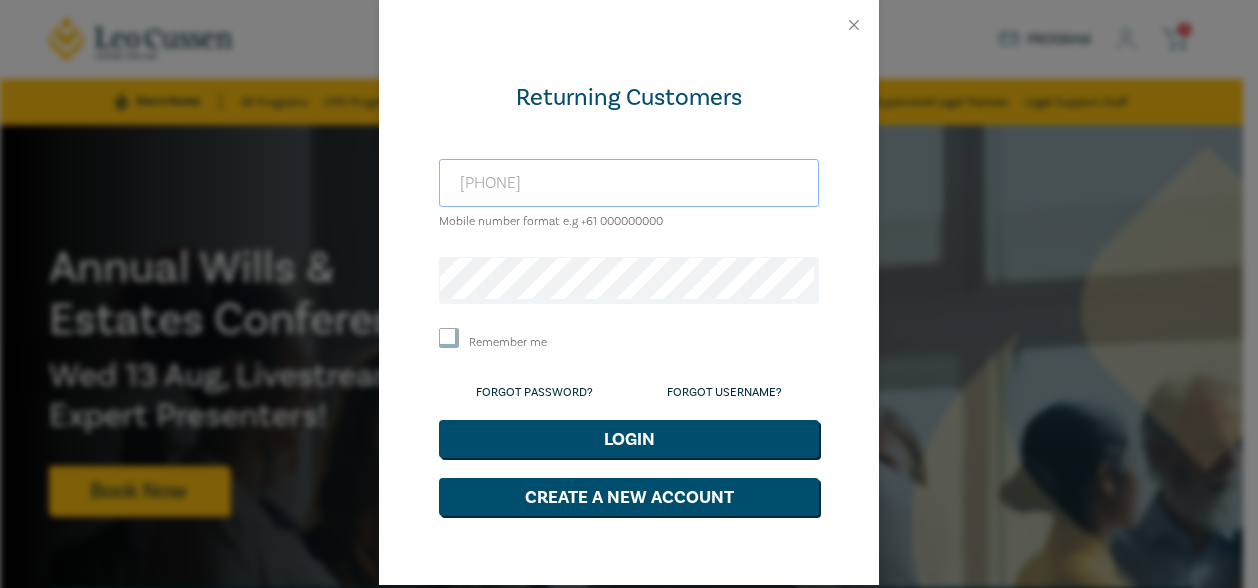 type on "0410981406" 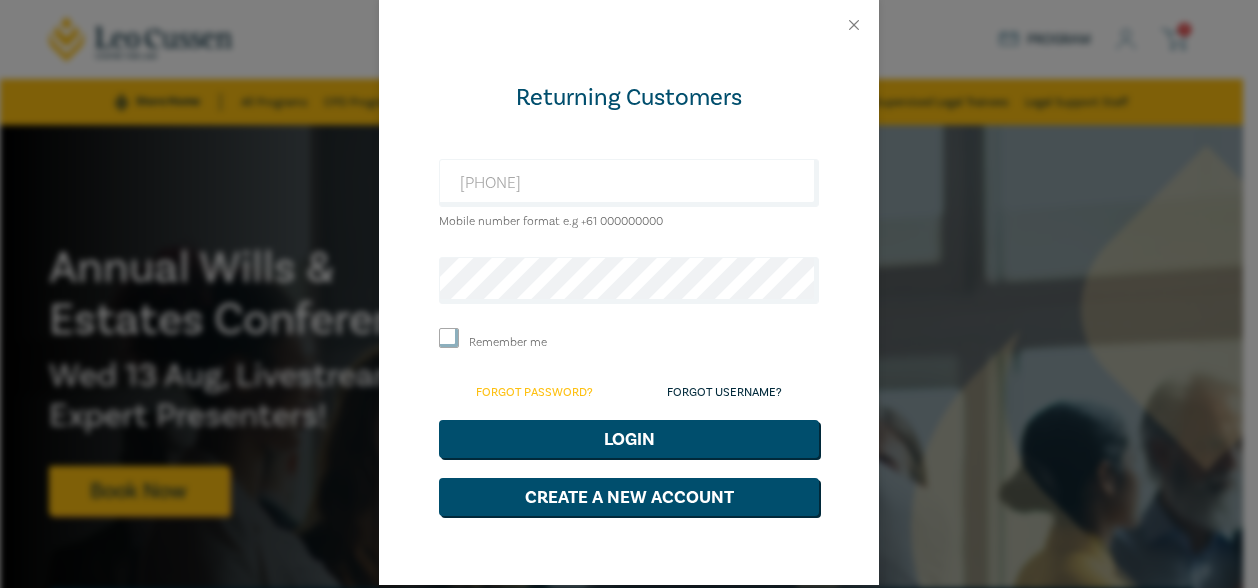 click on "Forgot Password?" at bounding box center (534, 392) 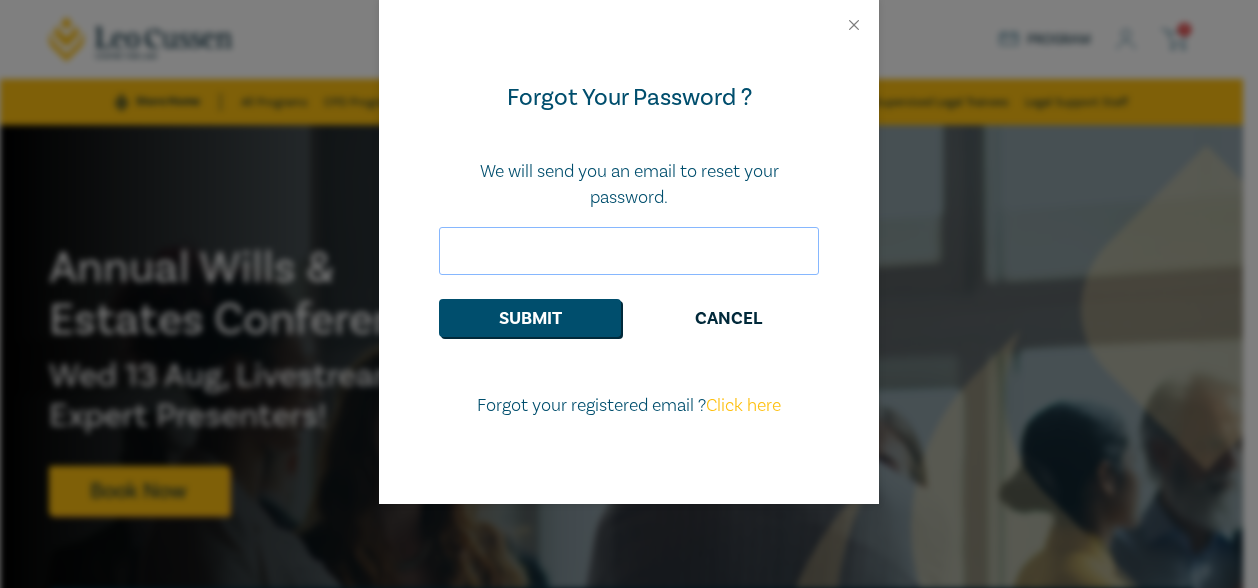 click at bounding box center [629, 251] 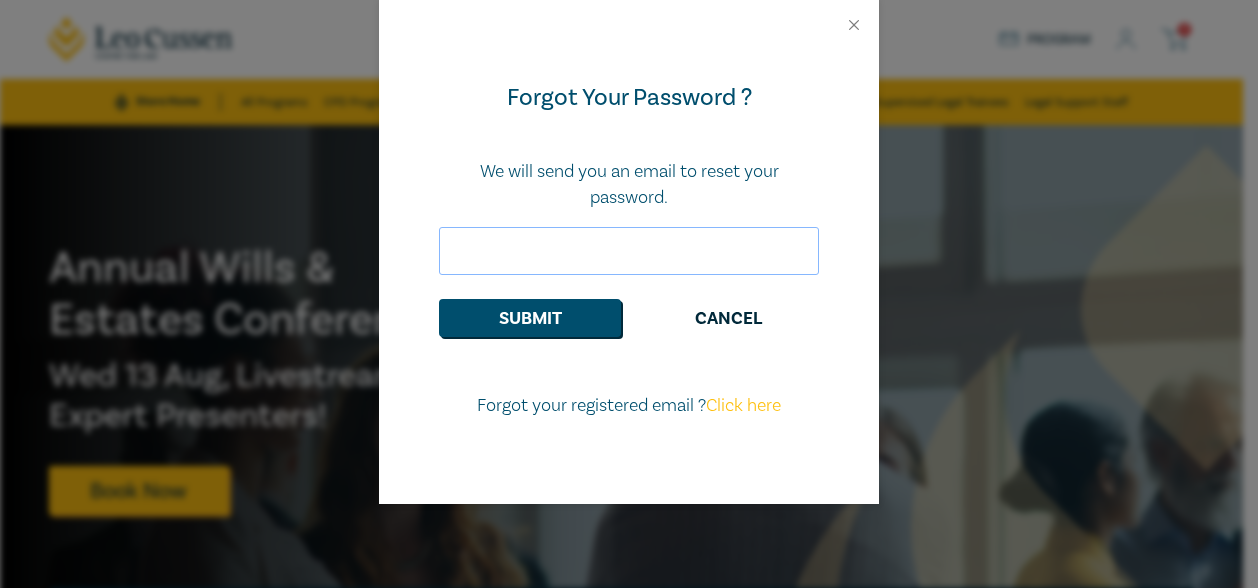 type on "[EMAIL]" 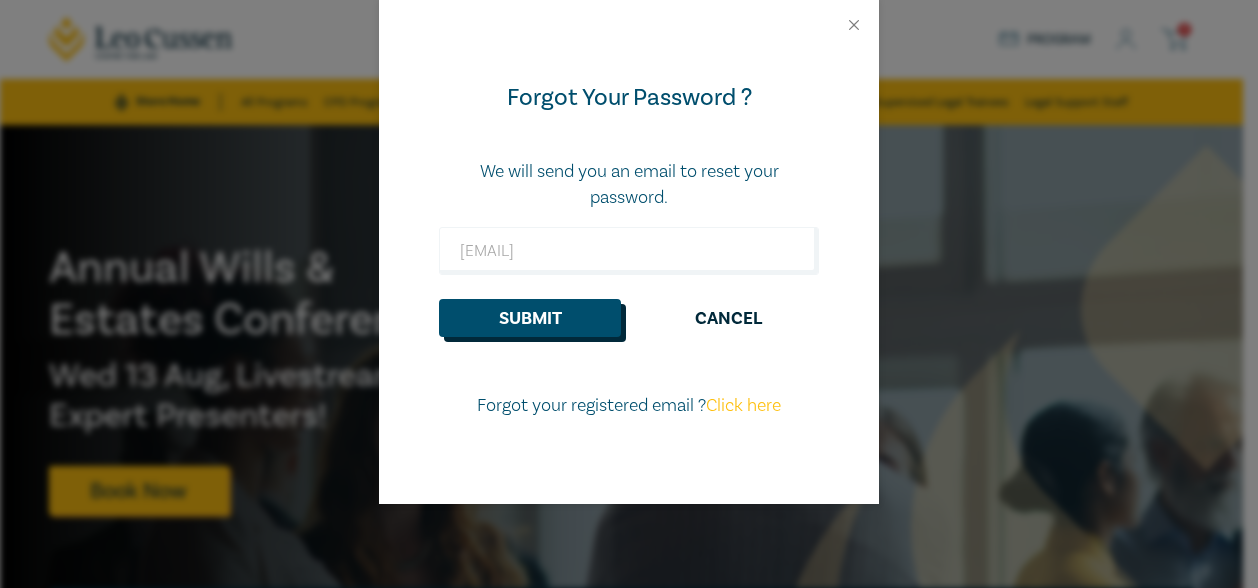 click on "Submit" at bounding box center (530, 318) 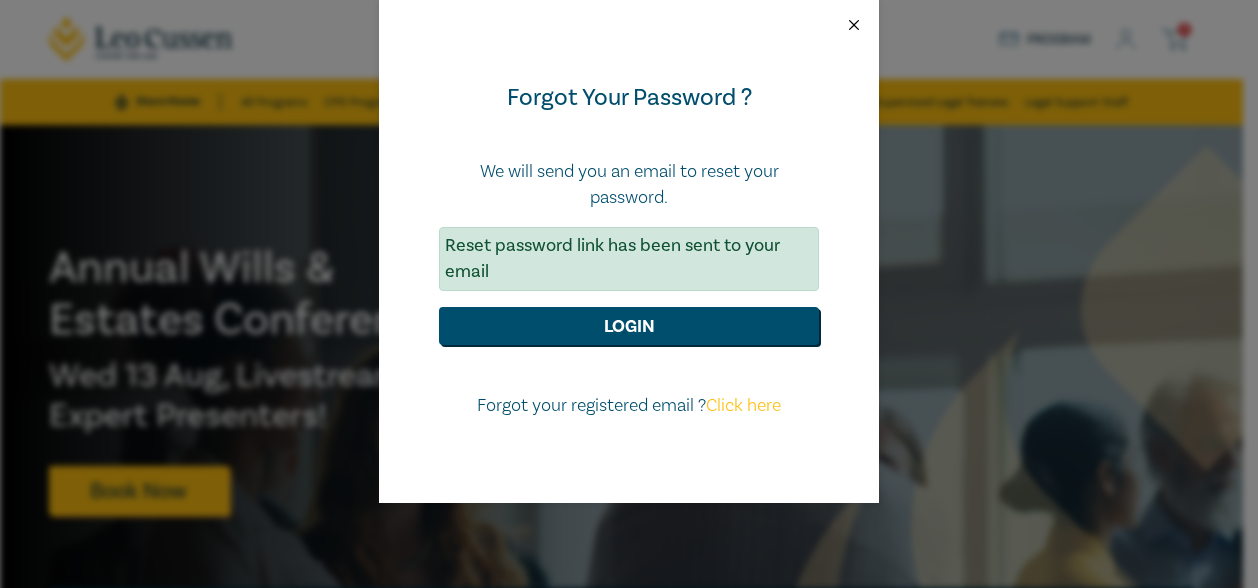 click at bounding box center [854, 25] 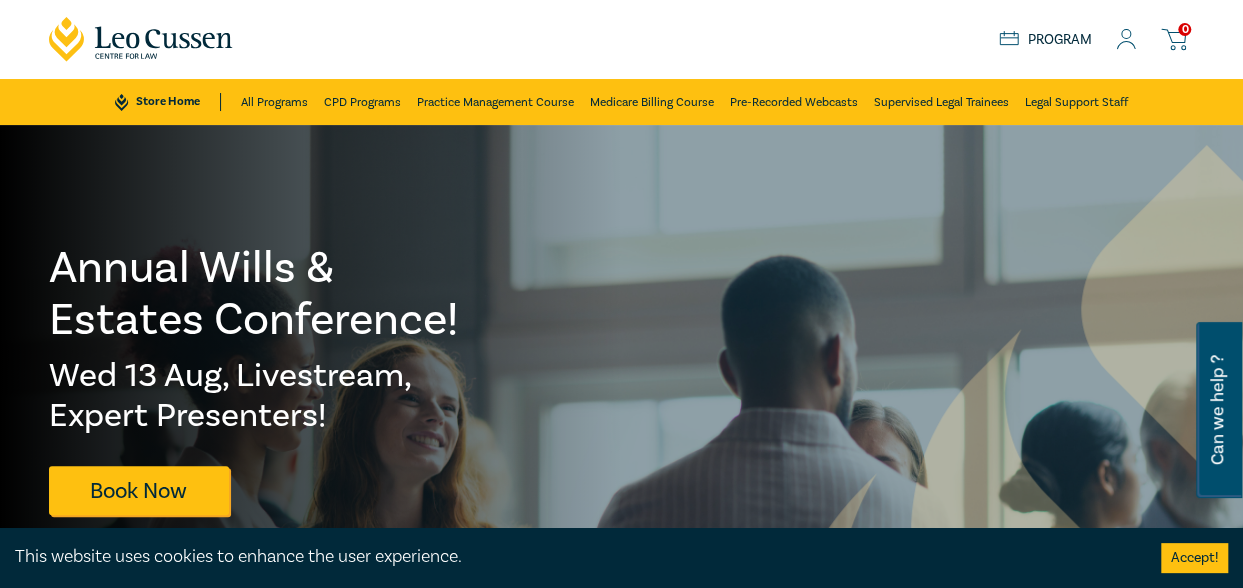 click 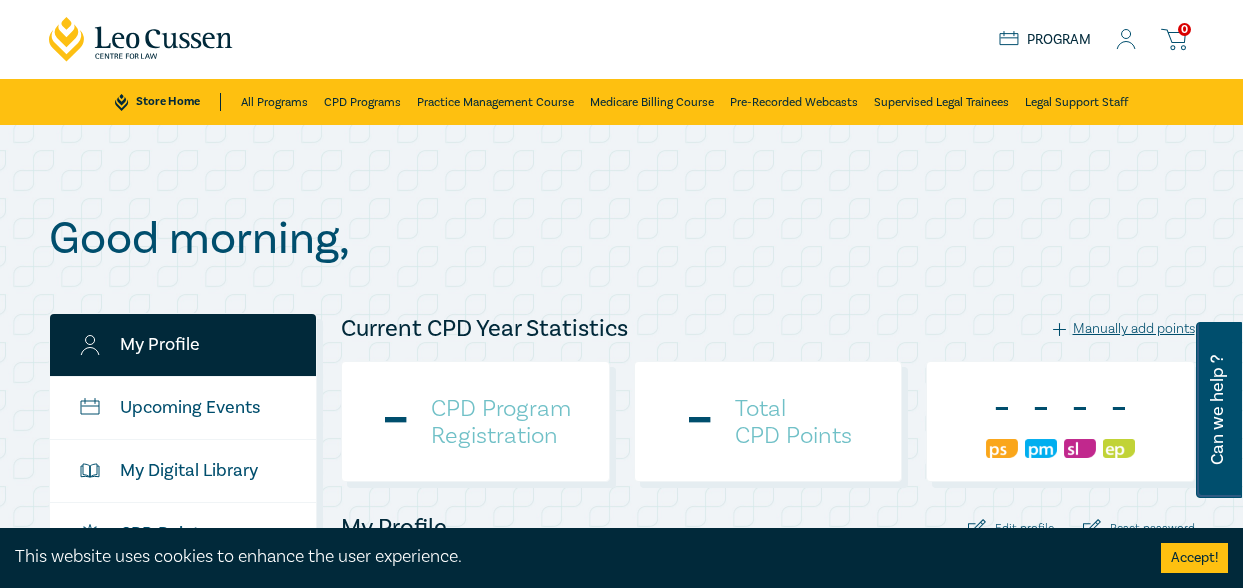 scroll, scrollTop: 0, scrollLeft: 0, axis: both 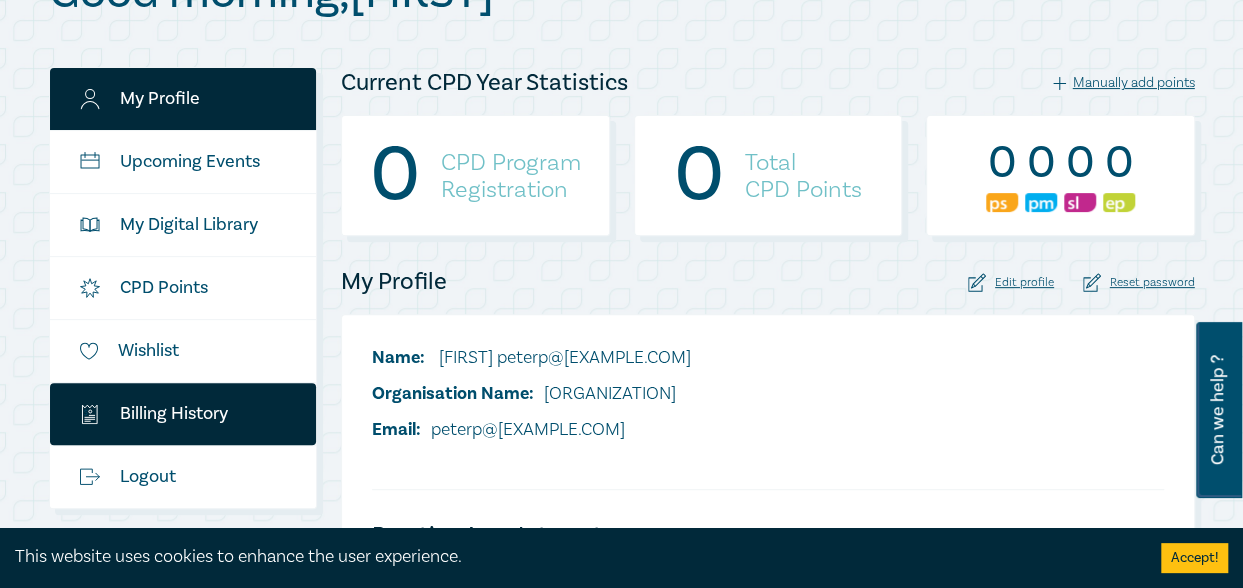 click on "$  Billing History" at bounding box center (183, 414) 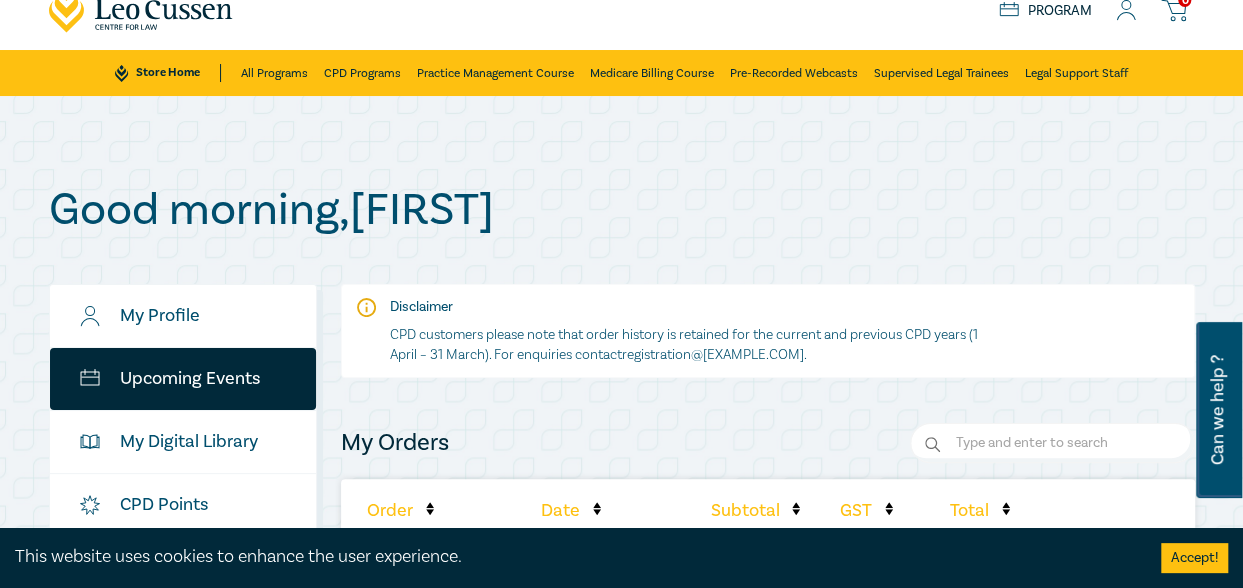 scroll, scrollTop: 0, scrollLeft: 0, axis: both 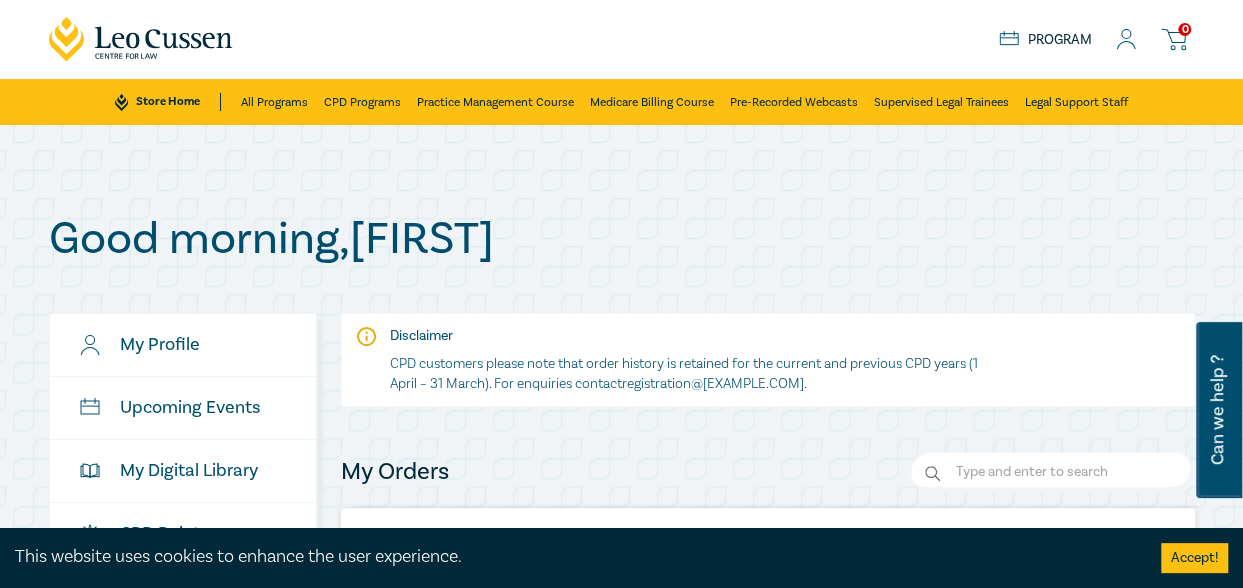 click 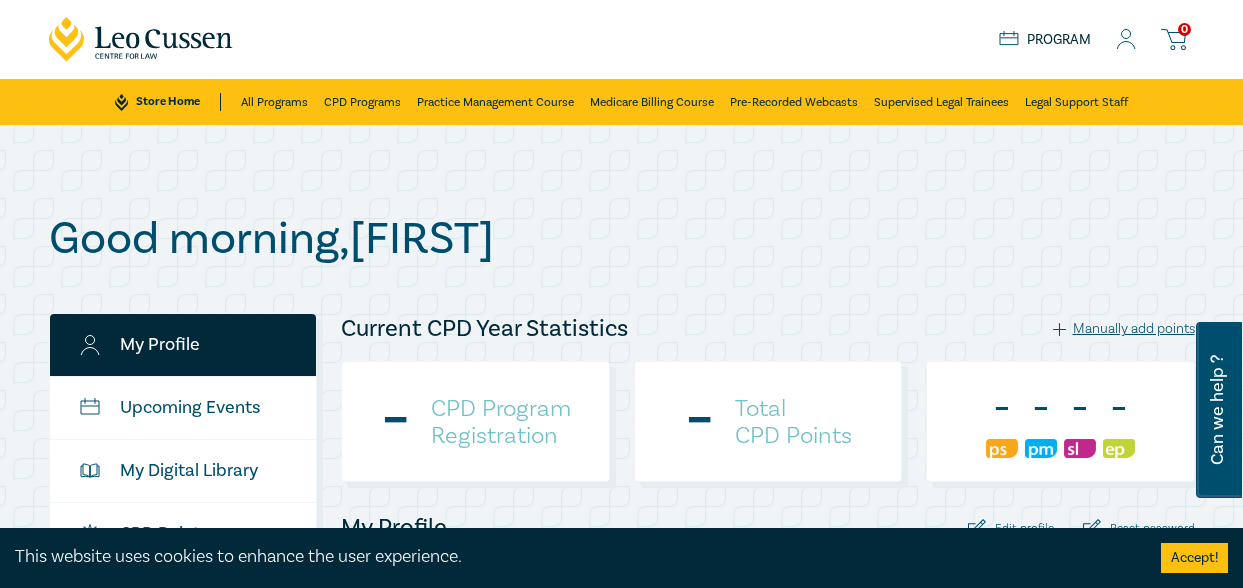 scroll, scrollTop: 0, scrollLeft: 0, axis: both 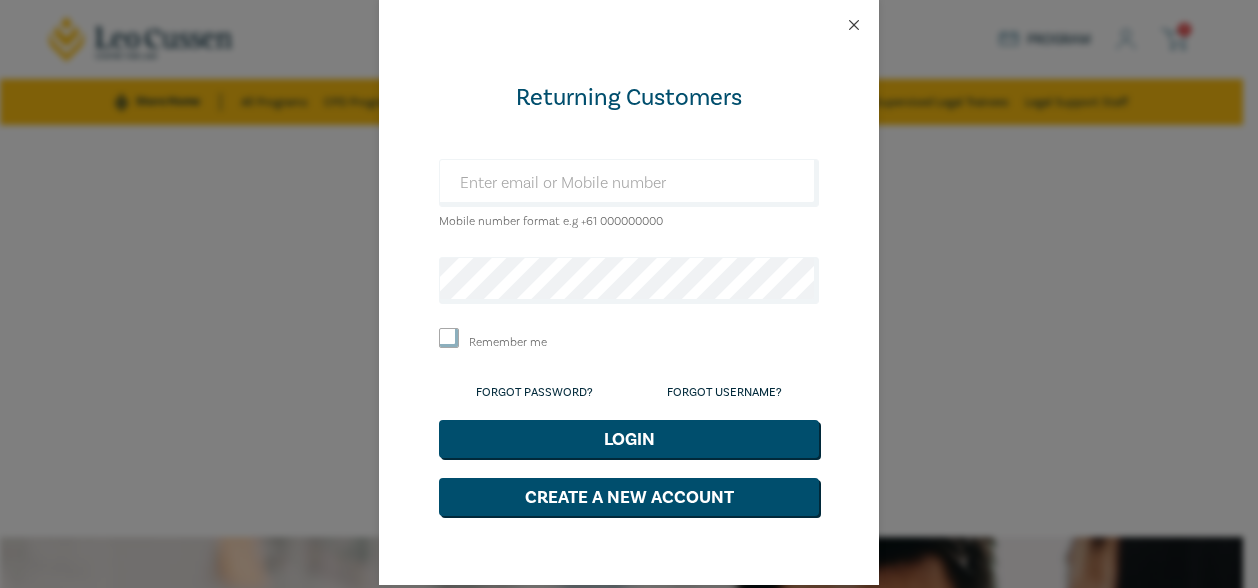 click at bounding box center (854, 25) 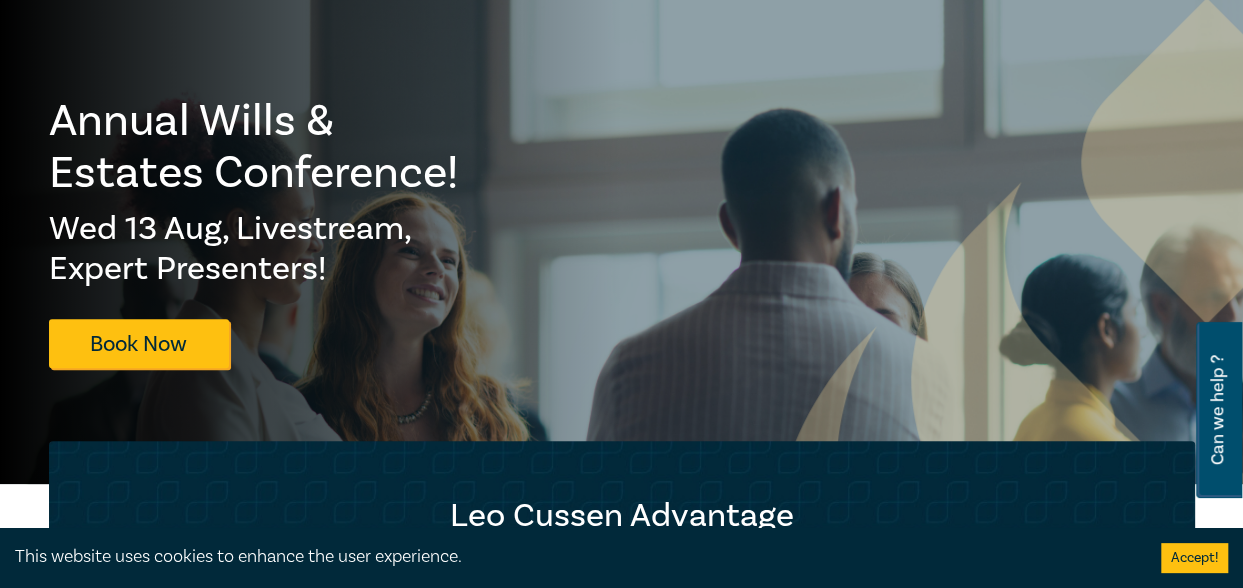 scroll, scrollTop: 148, scrollLeft: 0, axis: vertical 